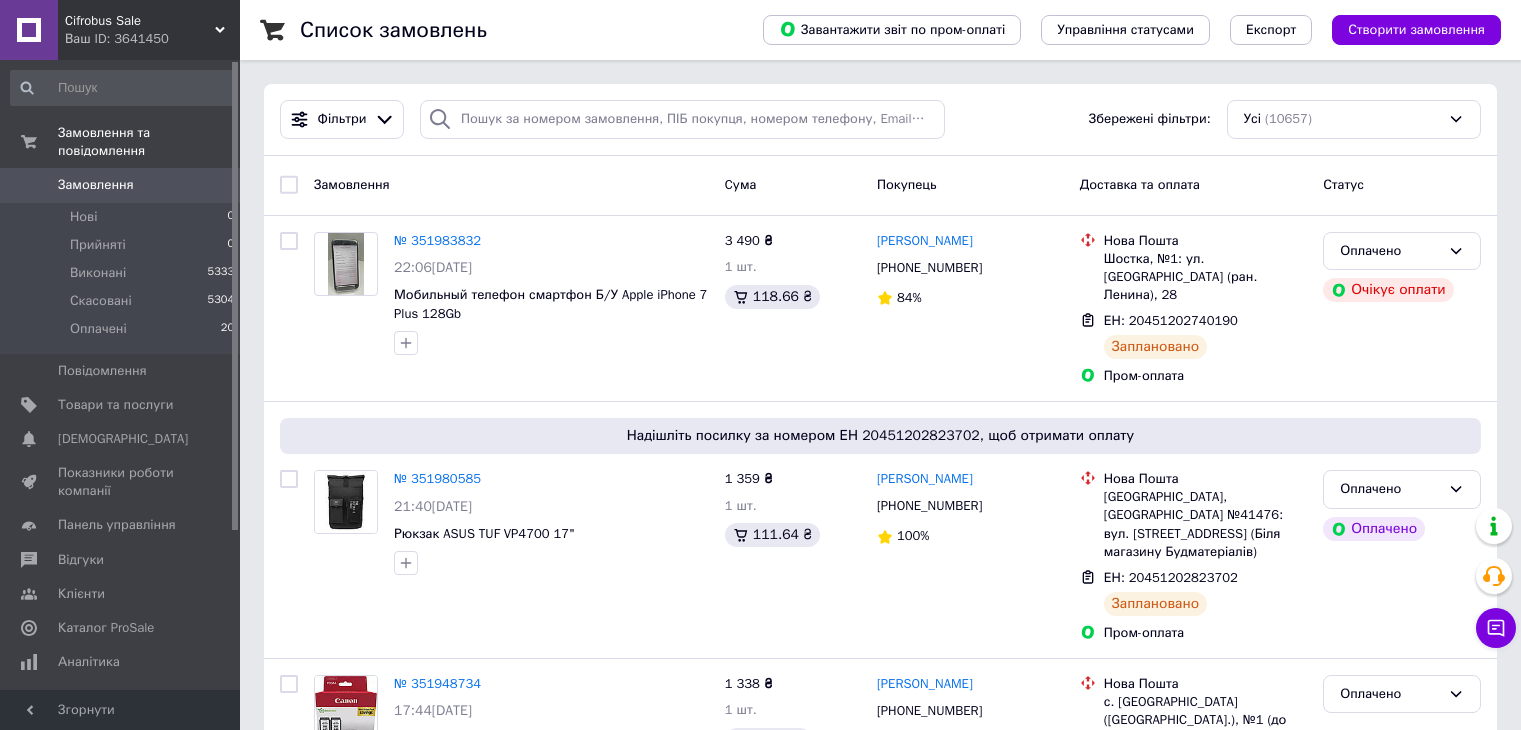 scroll, scrollTop: 0, scrollLeft: 0, axis: both 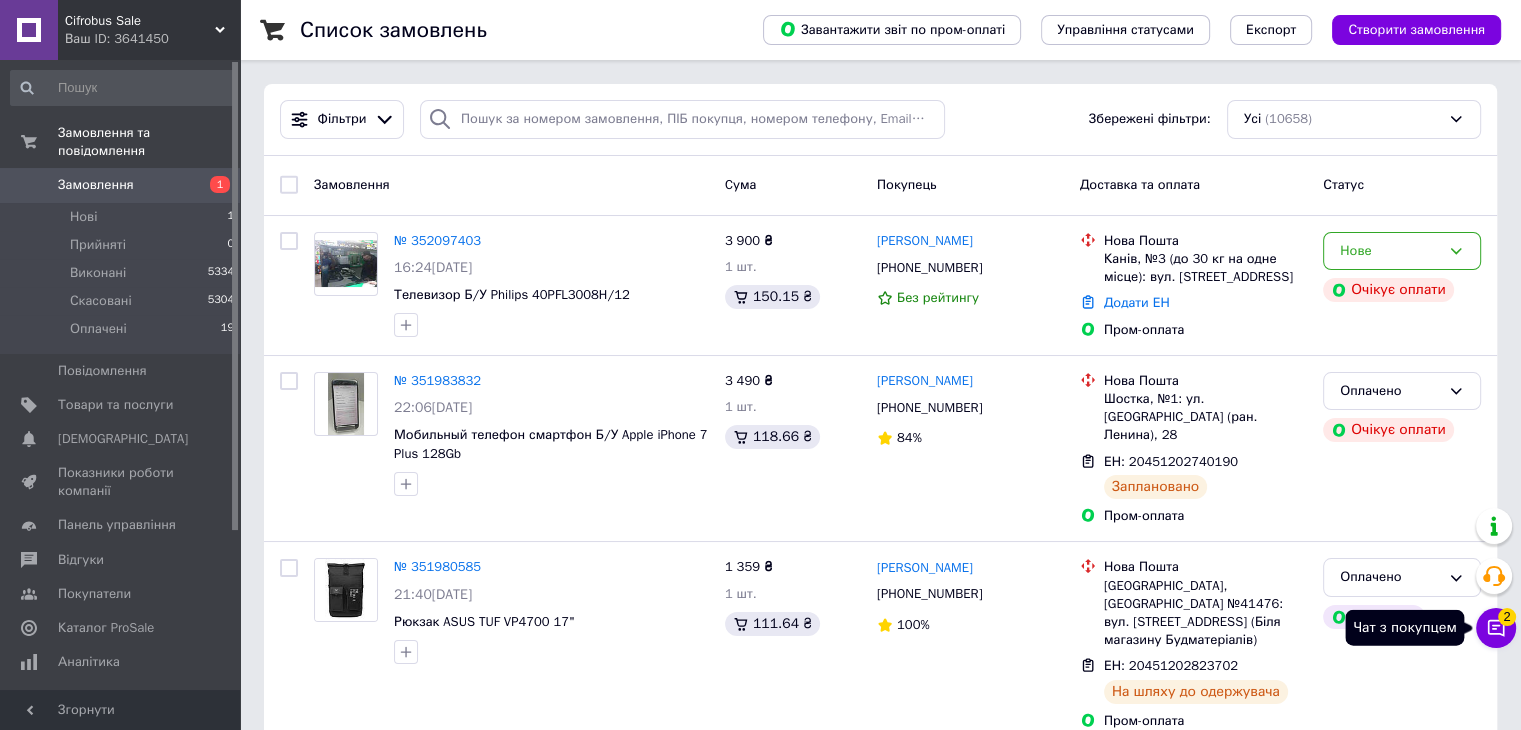 click 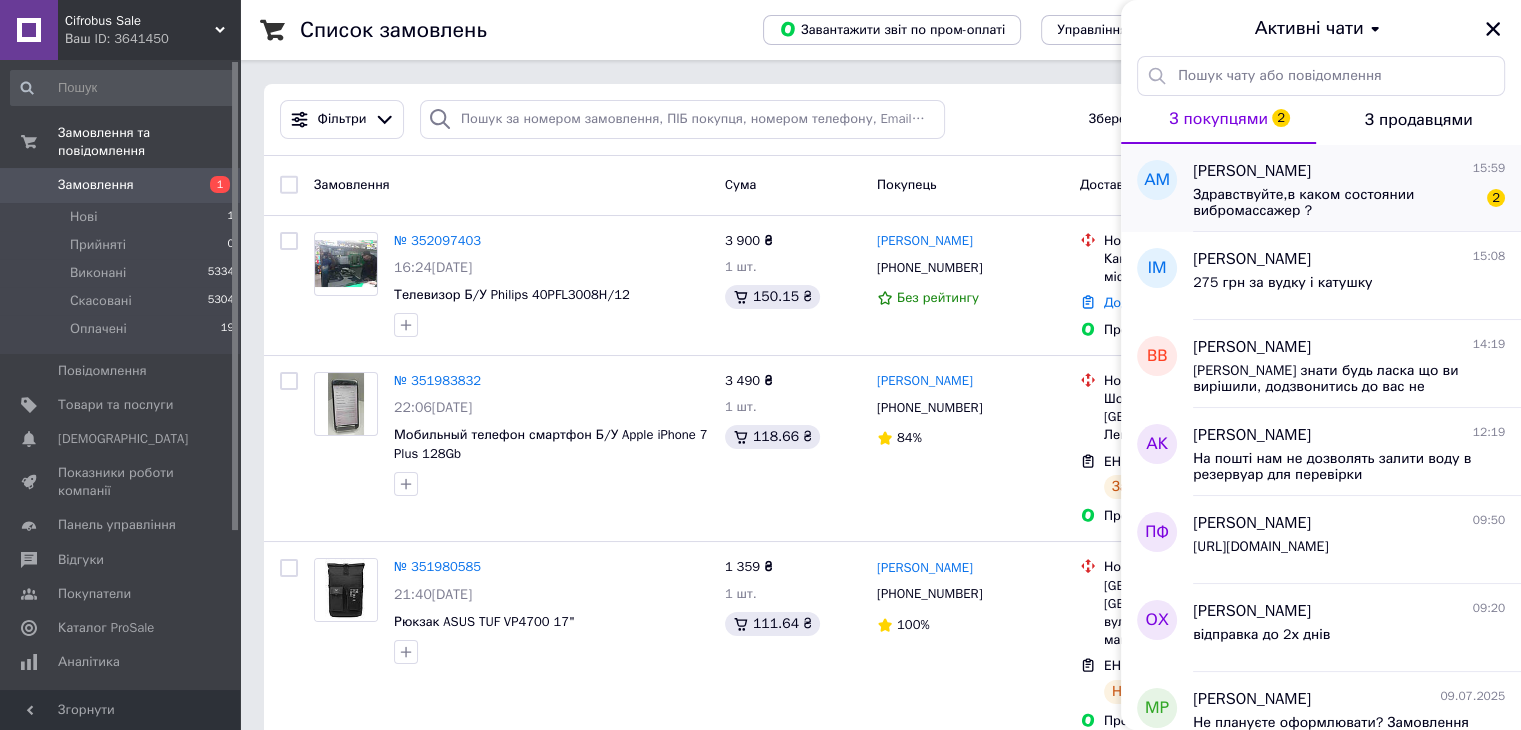 click on "Здравствуйте,в каком состоянии вибромассажер ?" at bounding box center (1335, 203) 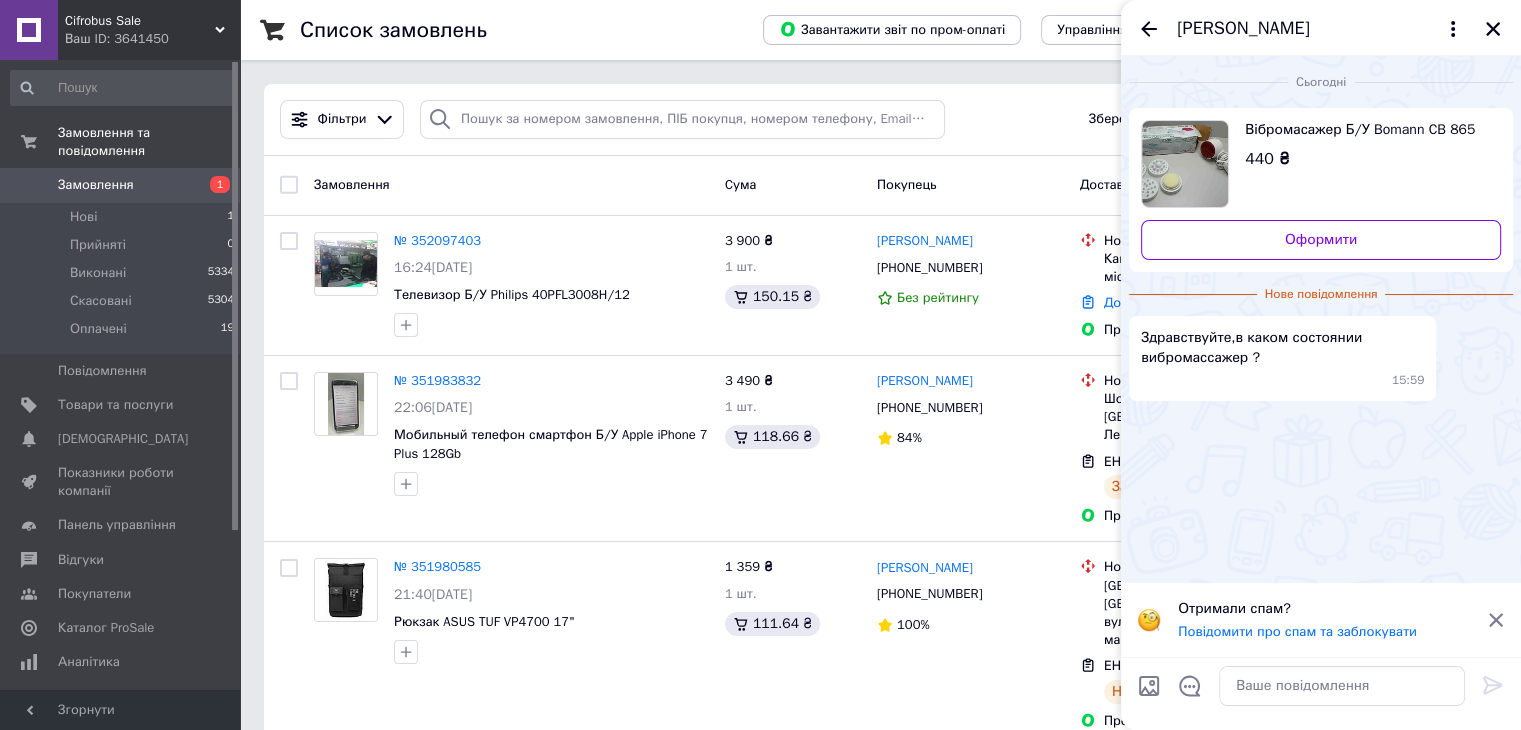 click on "Вібромасажер Б/У Bomann CB 865" at bounding box center (1365, 130) 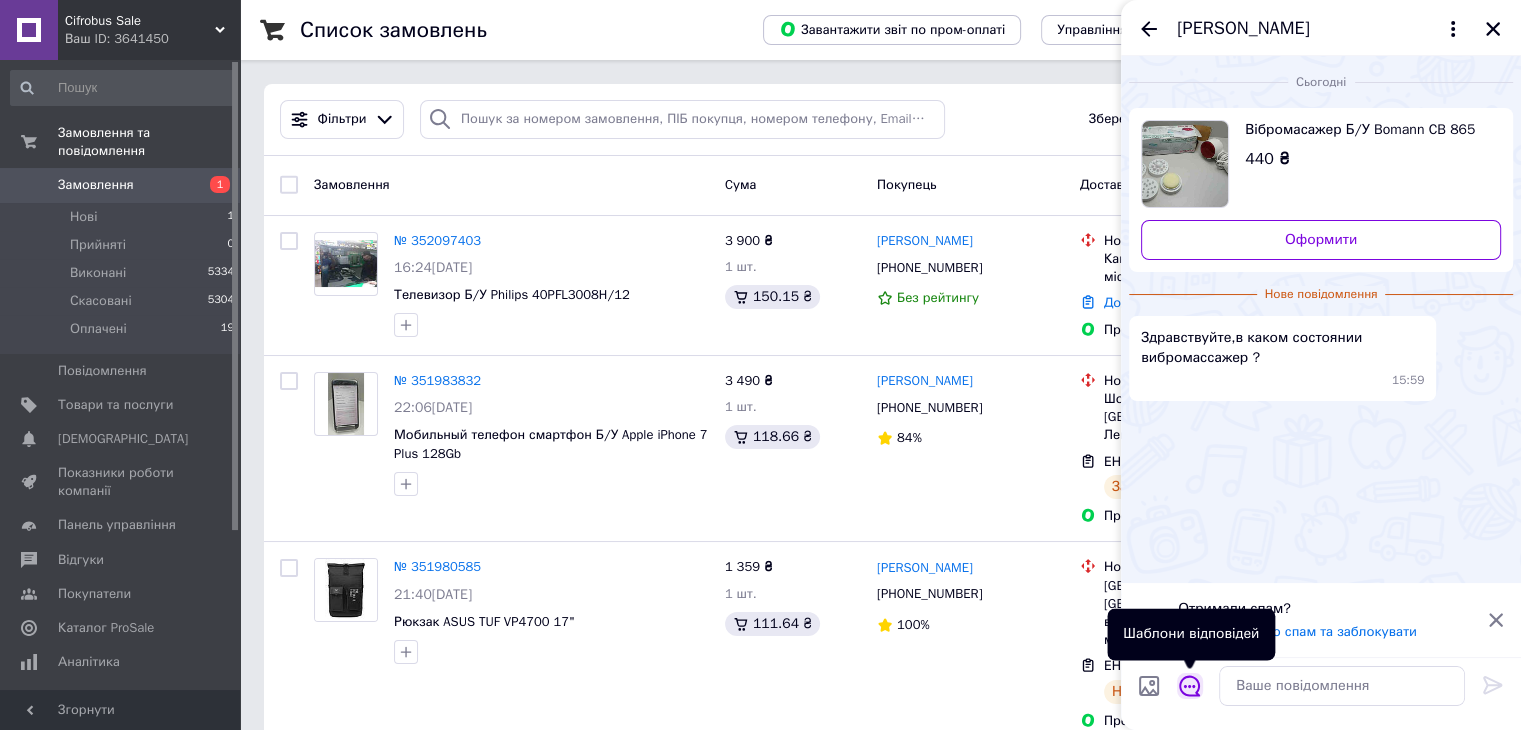click 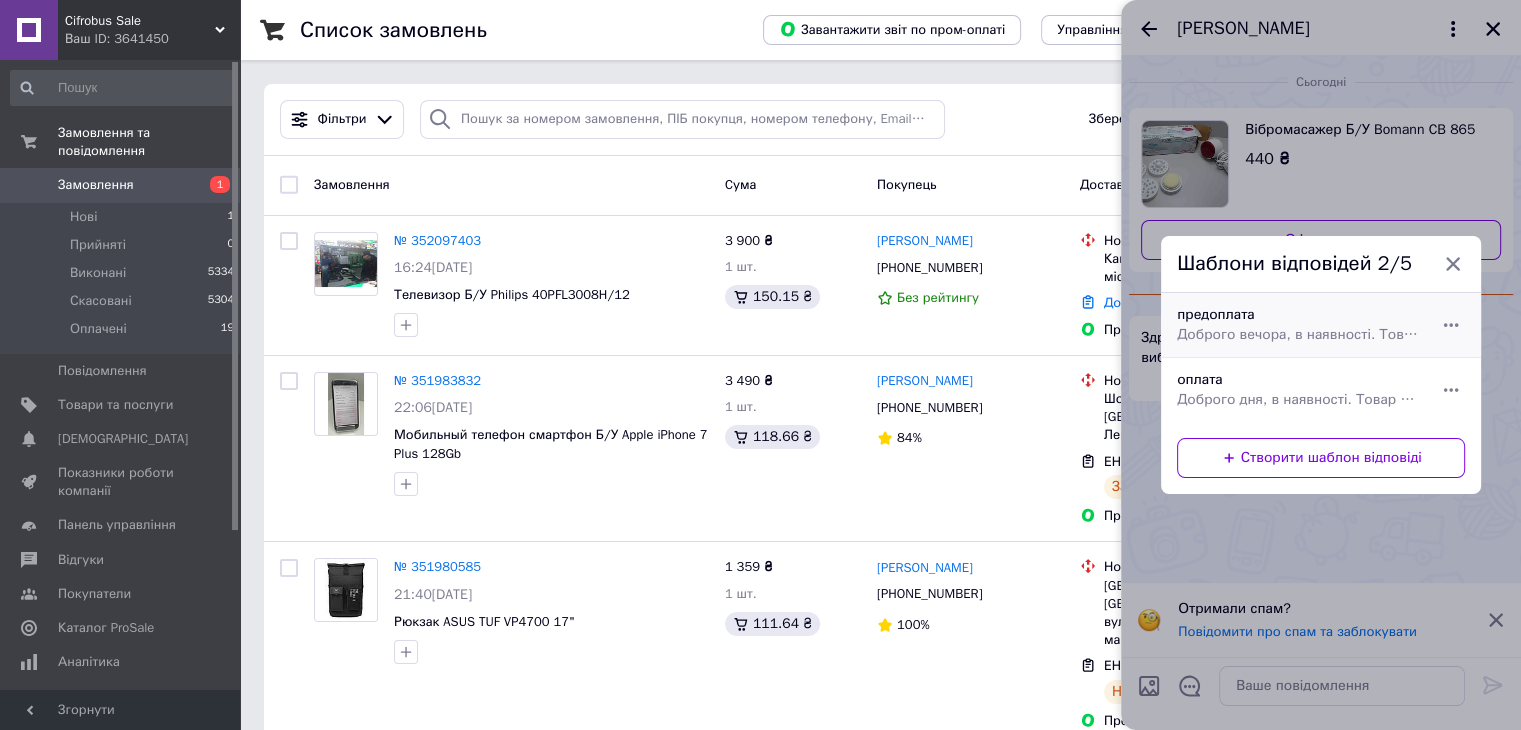 click on "Доброго вечора, в наявності. Товар БУ продається як на фото. Купити можна сплативши на сайті пром оплатою або  відправляємо по предоплаті 200 грн" at bounding box center [1299, 335] 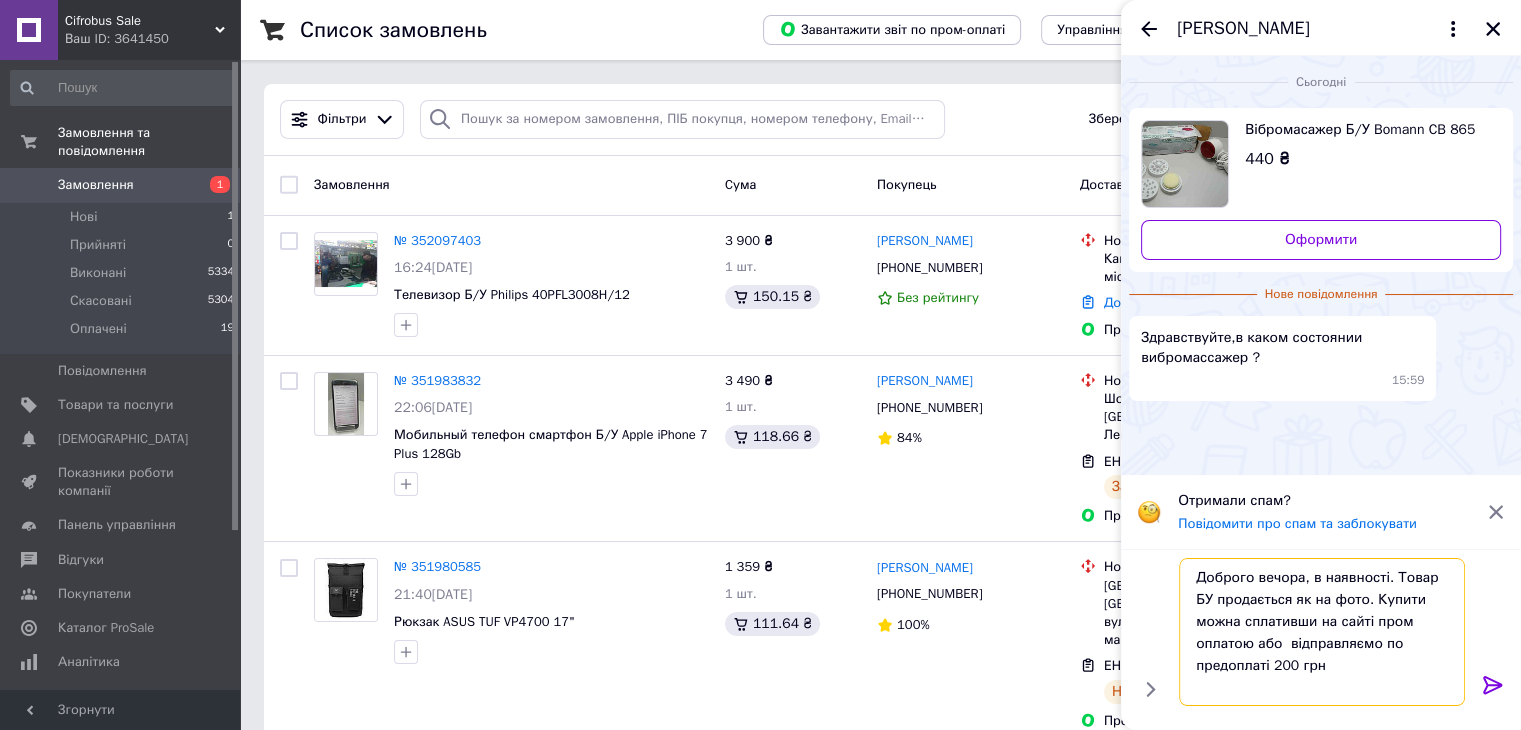 click on "Доброго вечора, в наявності. Товар БУ продається як на фото. Купити можна сплативши на сайті пром оплатою або  відправляємо по предоплаті 200 грн" at bounding box center [1322, 632] 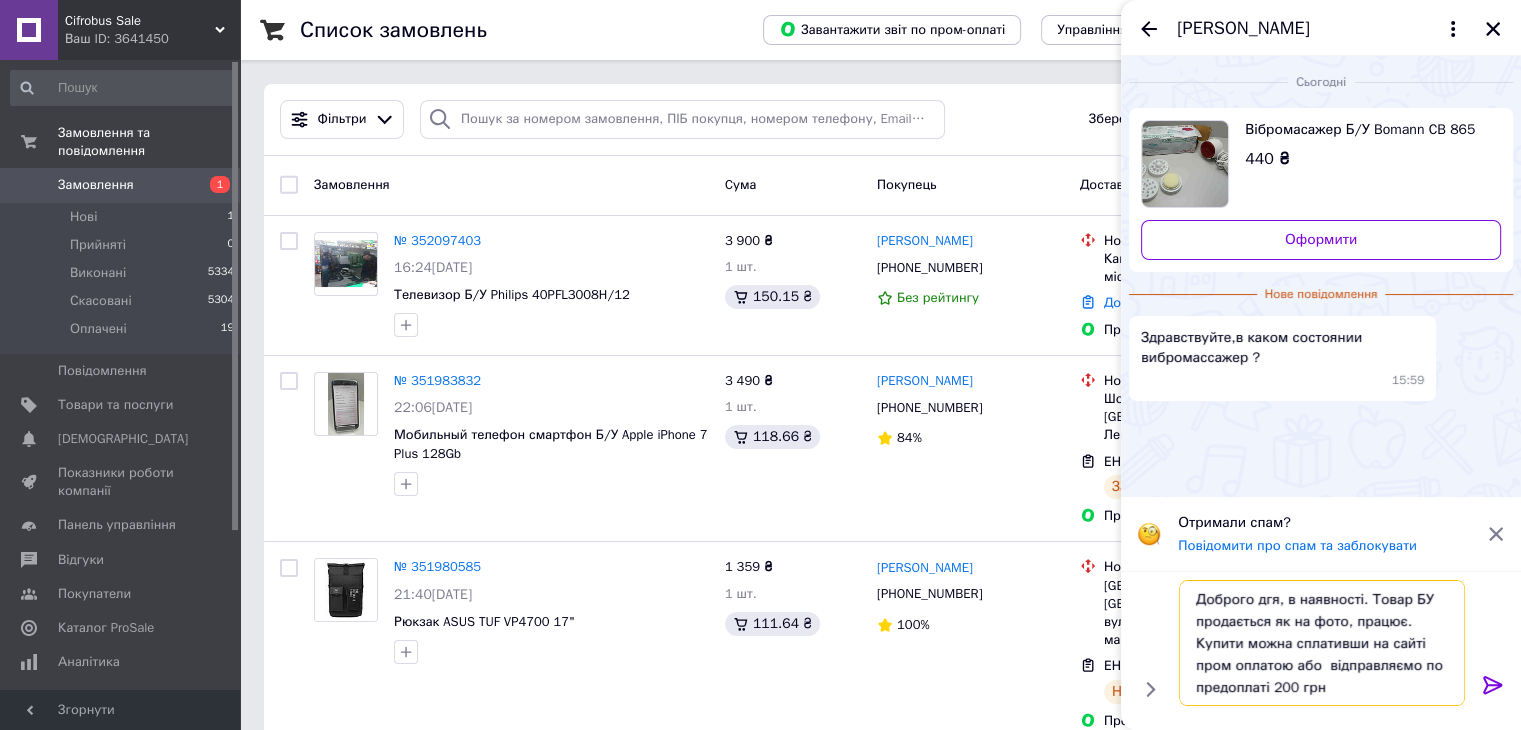 type on "Доброго дгя, в наявності. Товар БУ продається як на фото, працює. Купити можна сплативши на сайті пром оплатою або  відправляємо по предоплаті 200 грн" 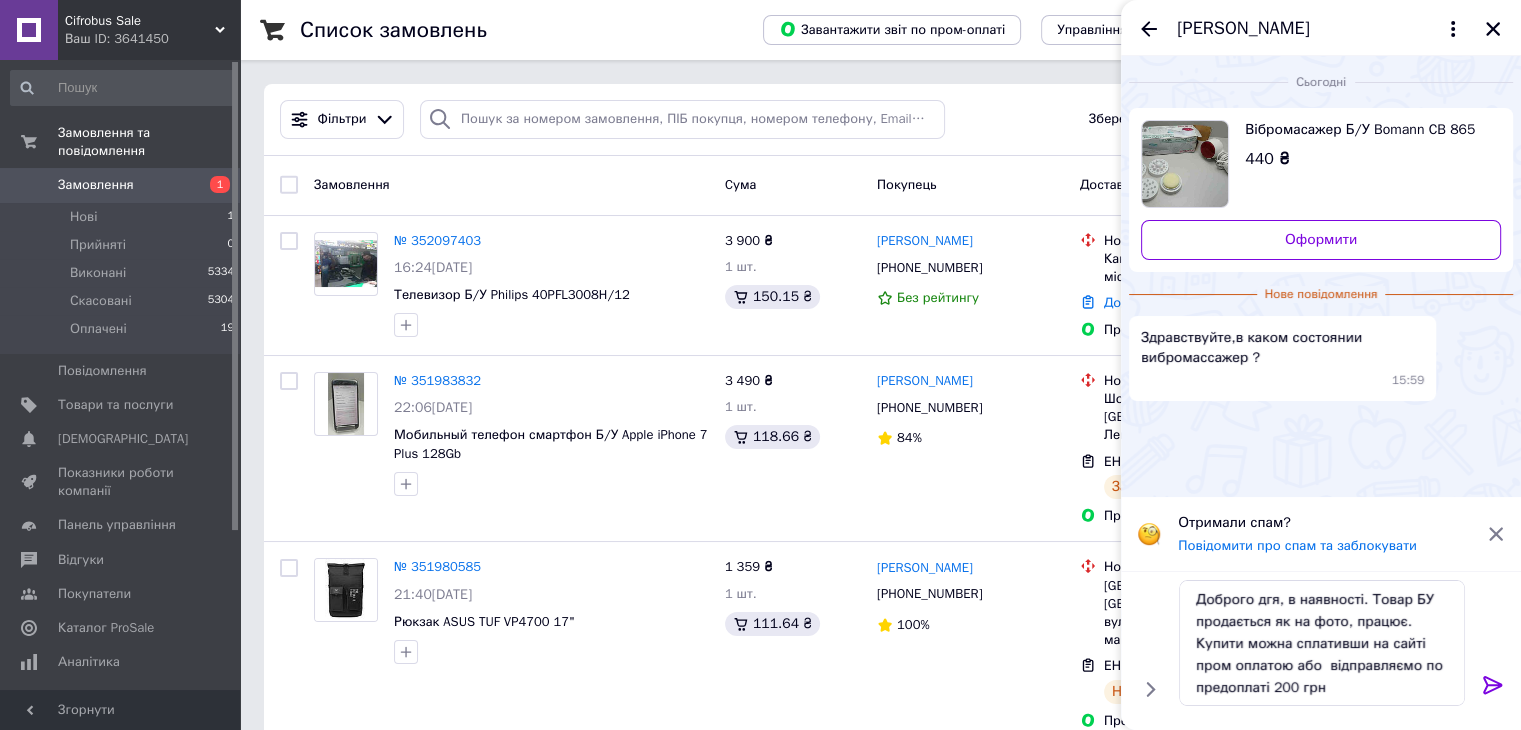 drag, startPoint x: 1484, startPoint y: 686, endPoint x: 1440, endPoint y: 636, distance: 66.6033 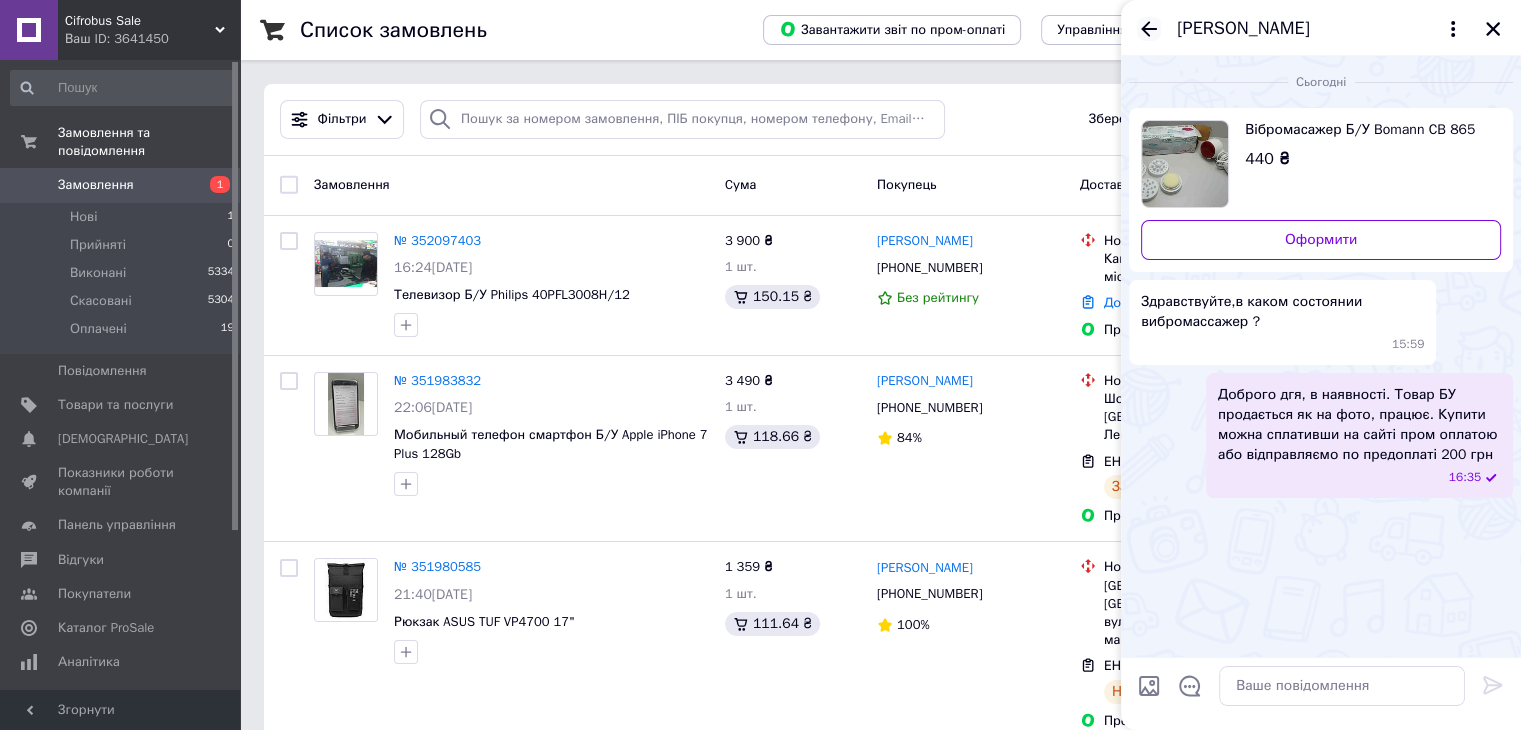 click 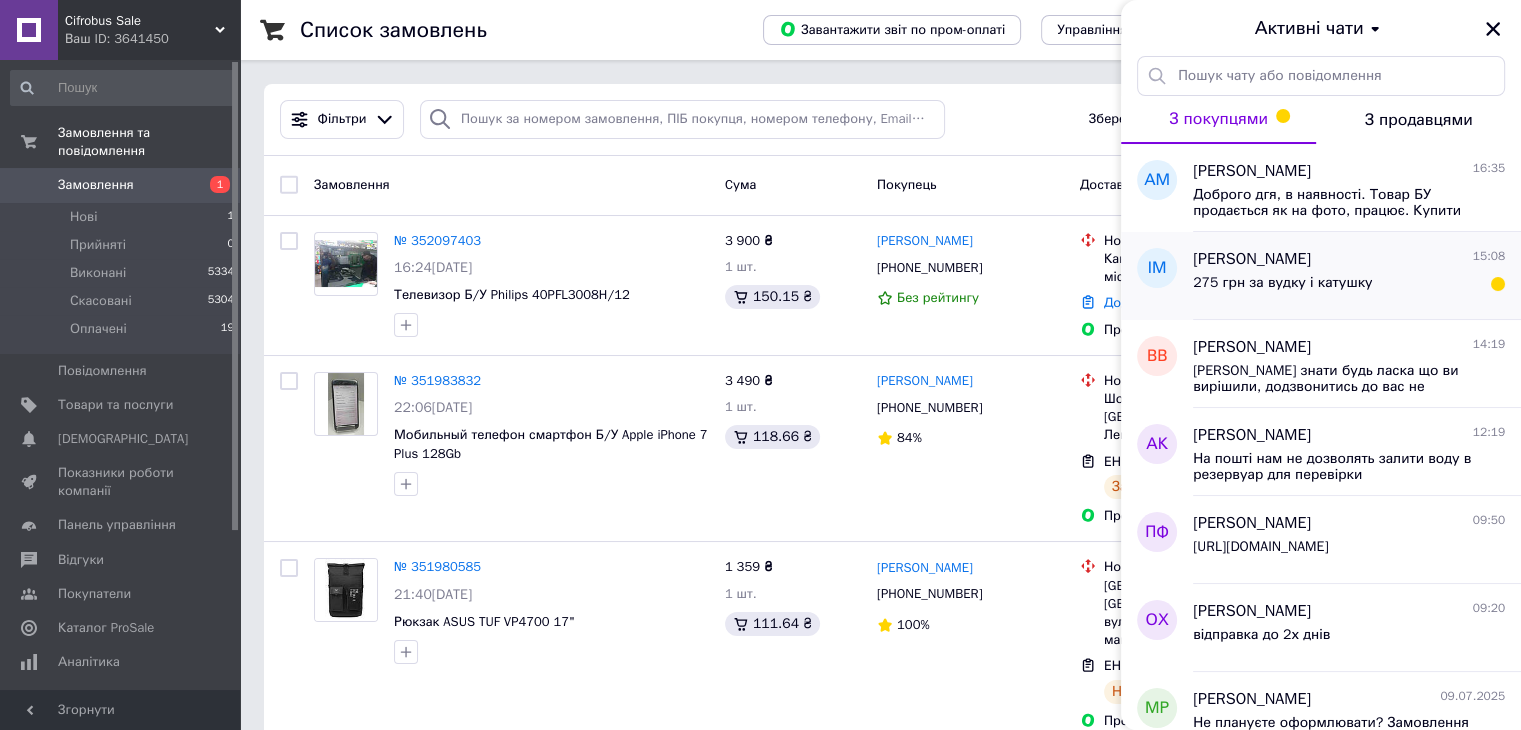click on "275 грн за вудку і катушку" at bounding box center [1282, 289] 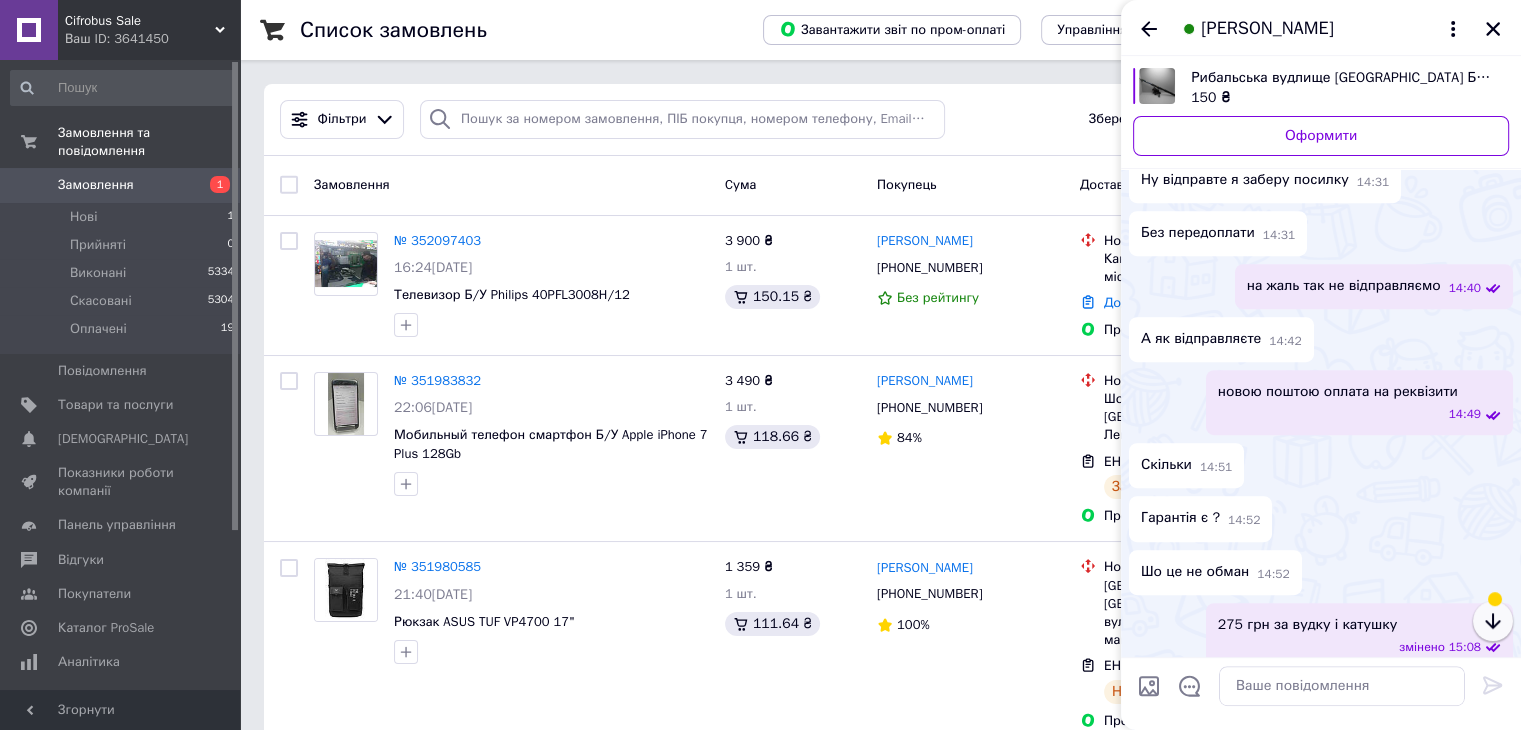 click at bounding box center [1493, 621] 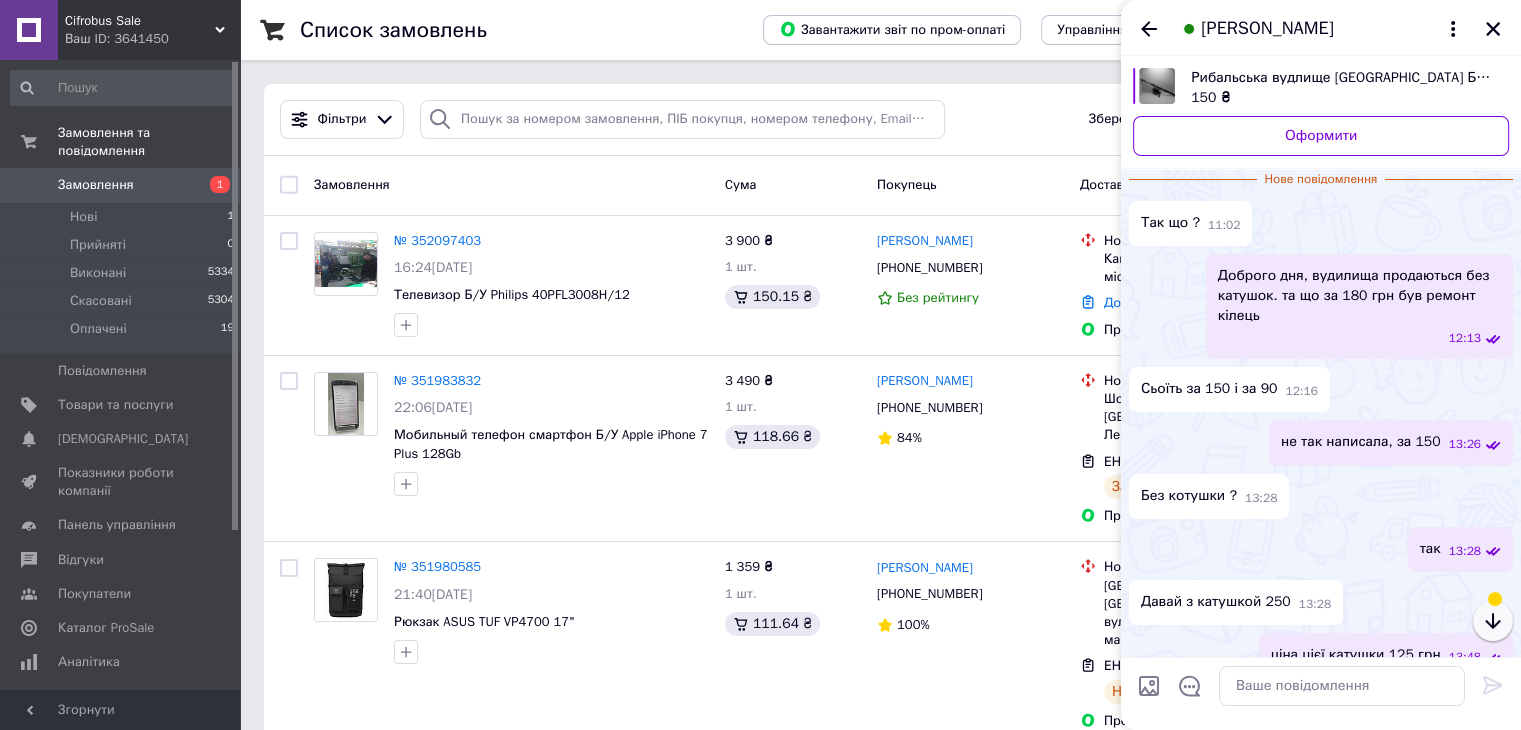 click at bounding box center (1493, 621) 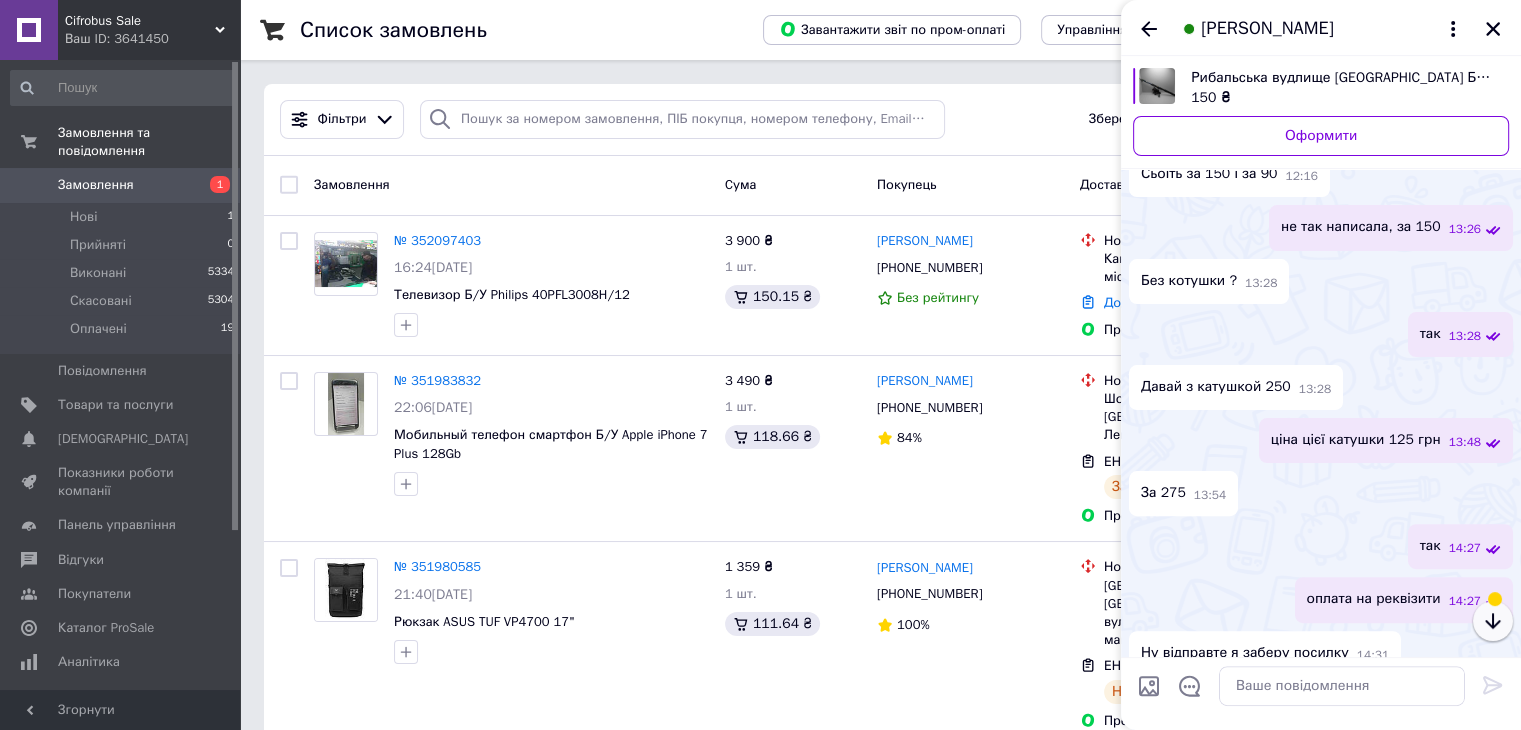 click at bounding box center [1493, 621] 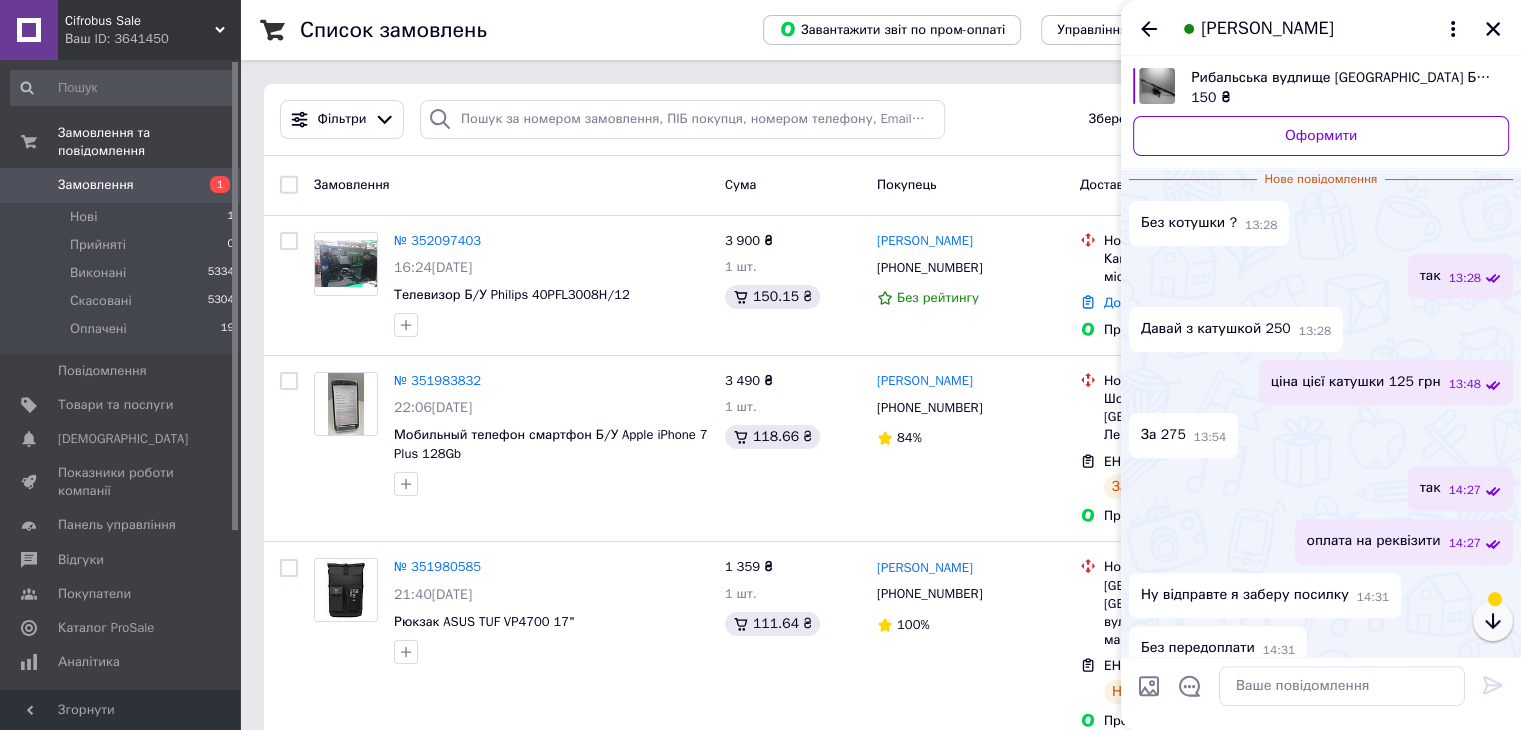 click at bounding box center [1493, 621] 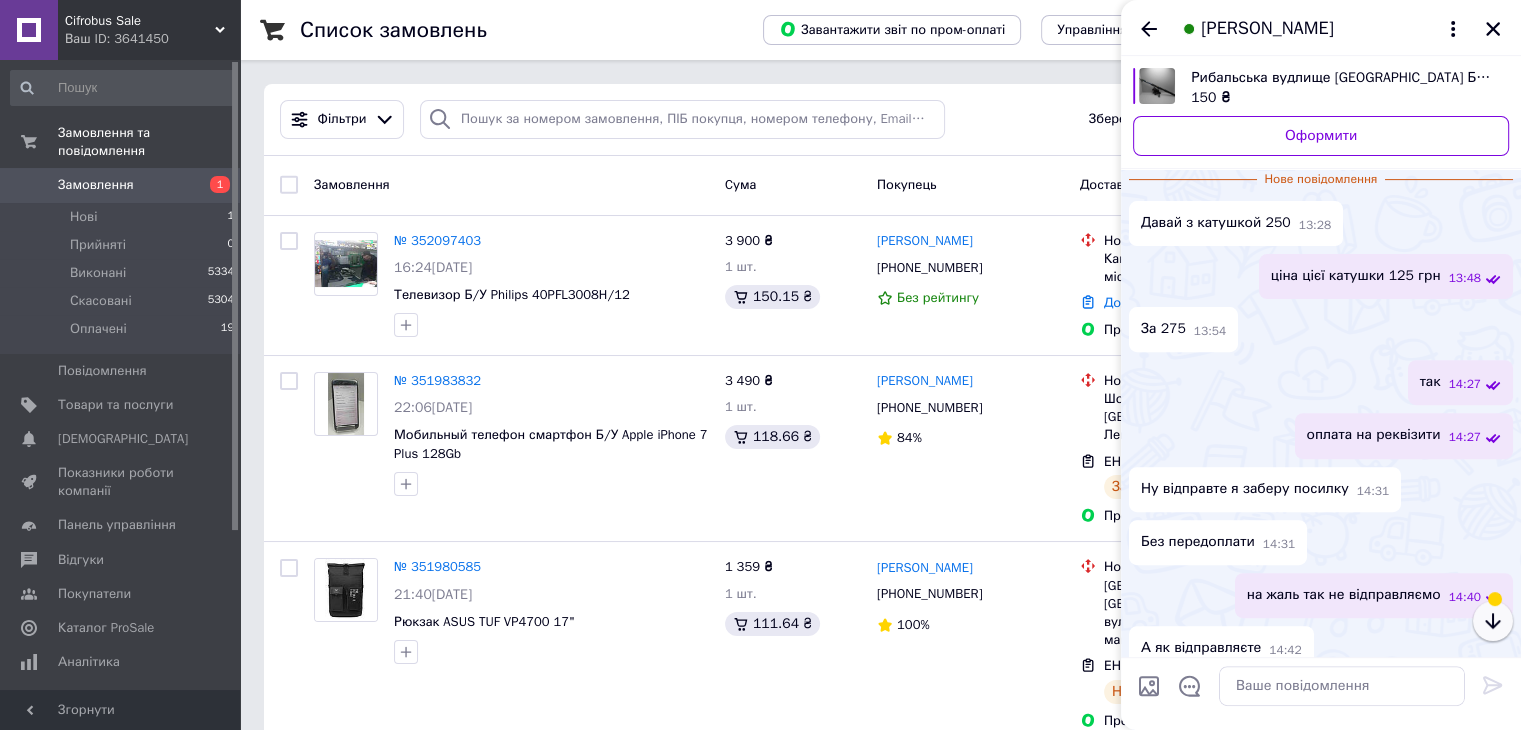 click at bounding box center (1493, 621) 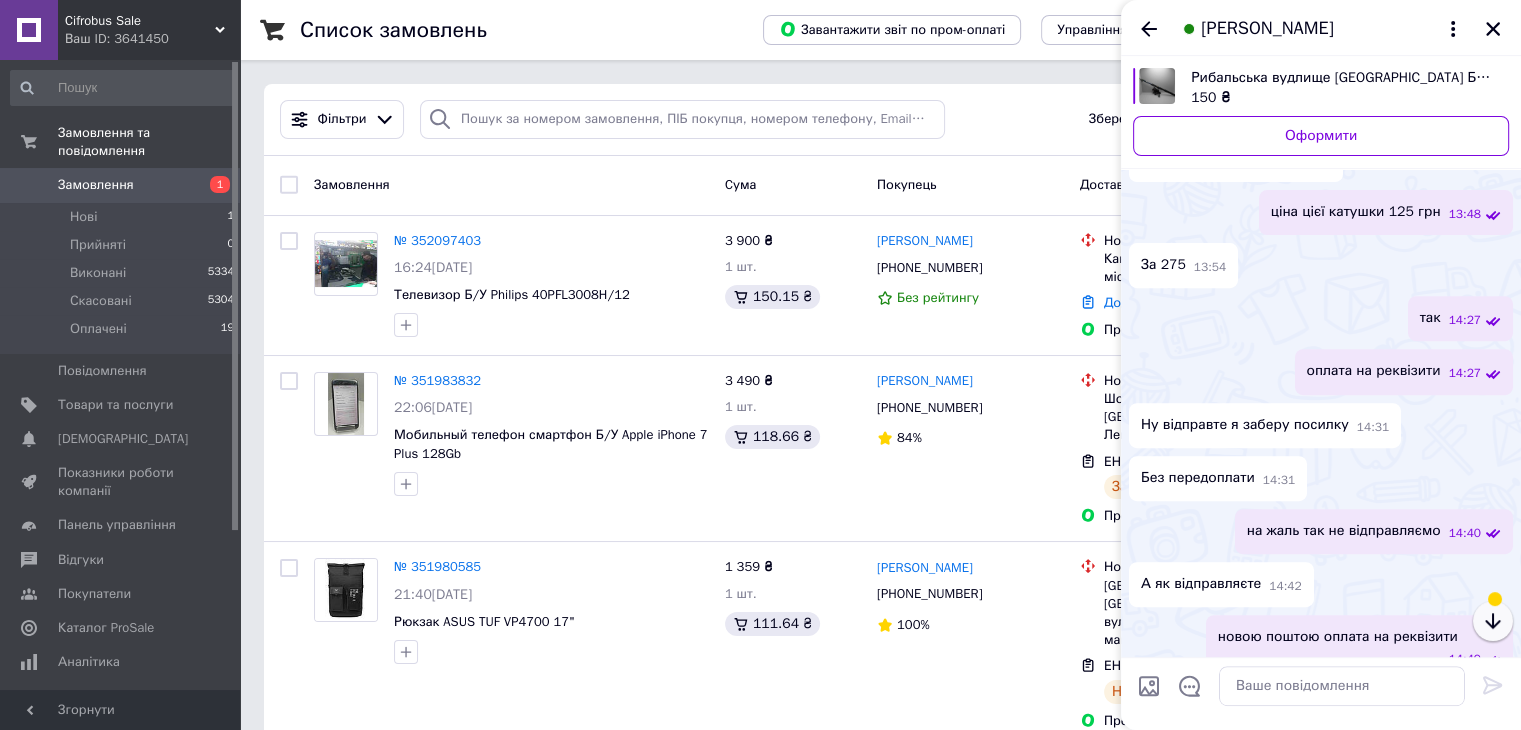 click at bounding box center (1493, 621) 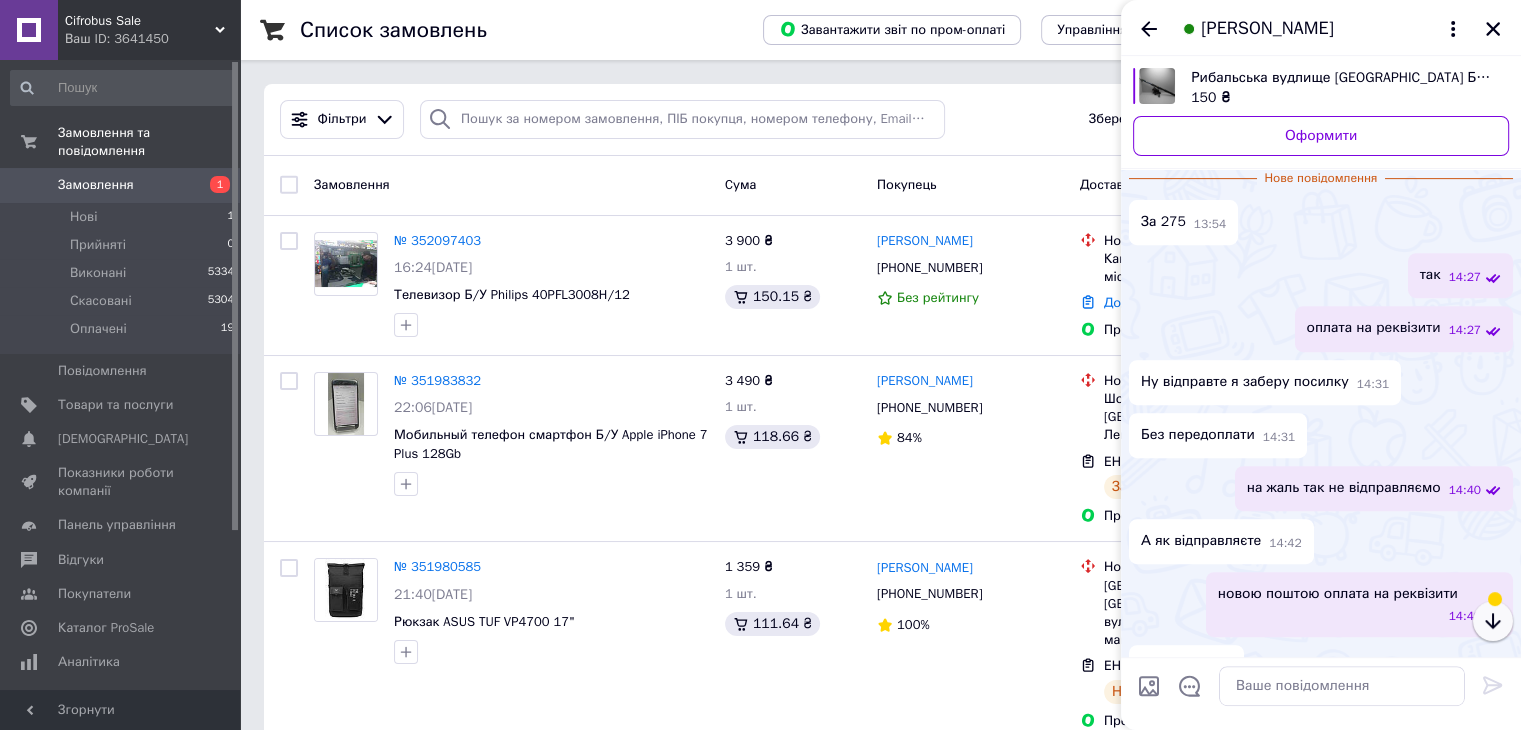 click at bounding box center (1493, 621) 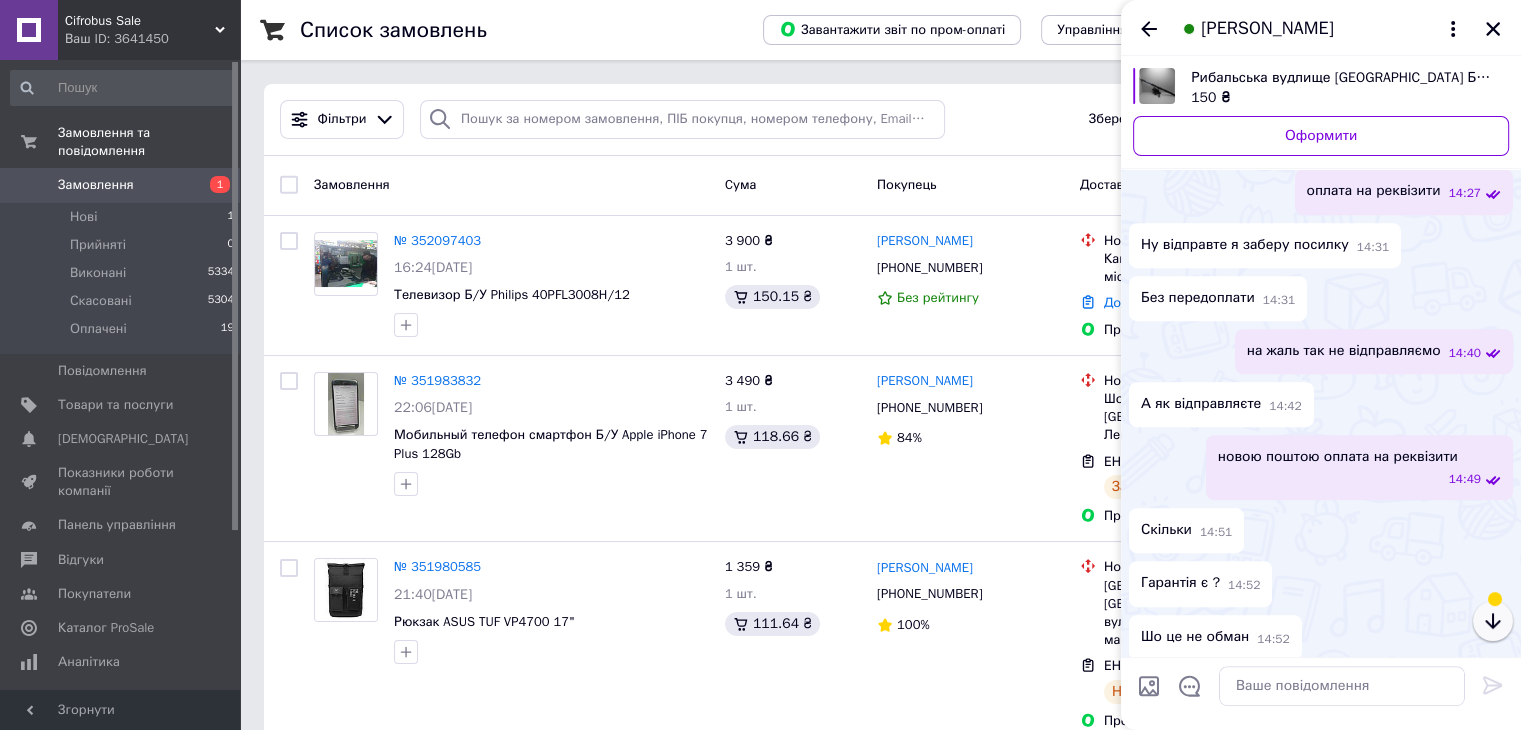 click at bounding box center (1493, 621) 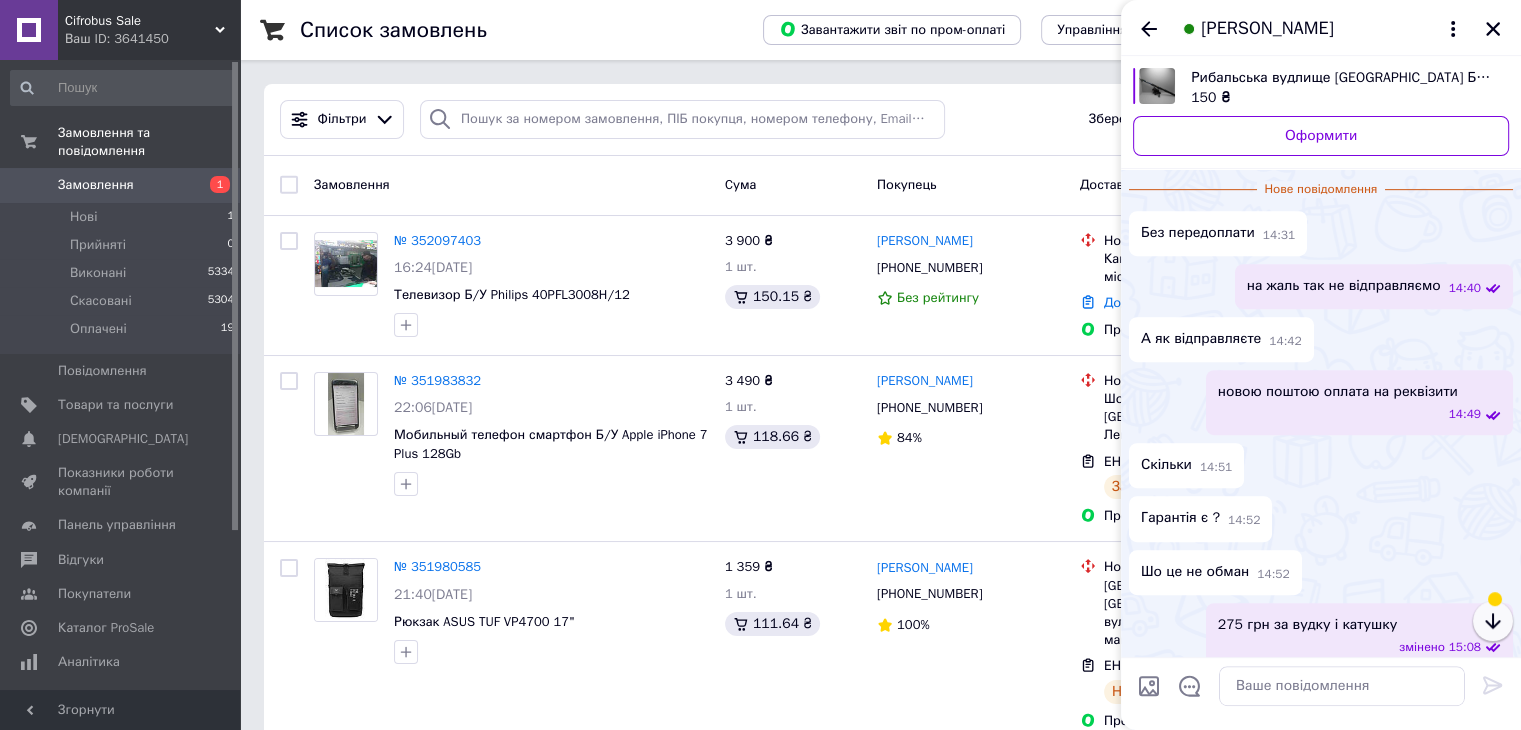 click at bounding box center (1493, 621) 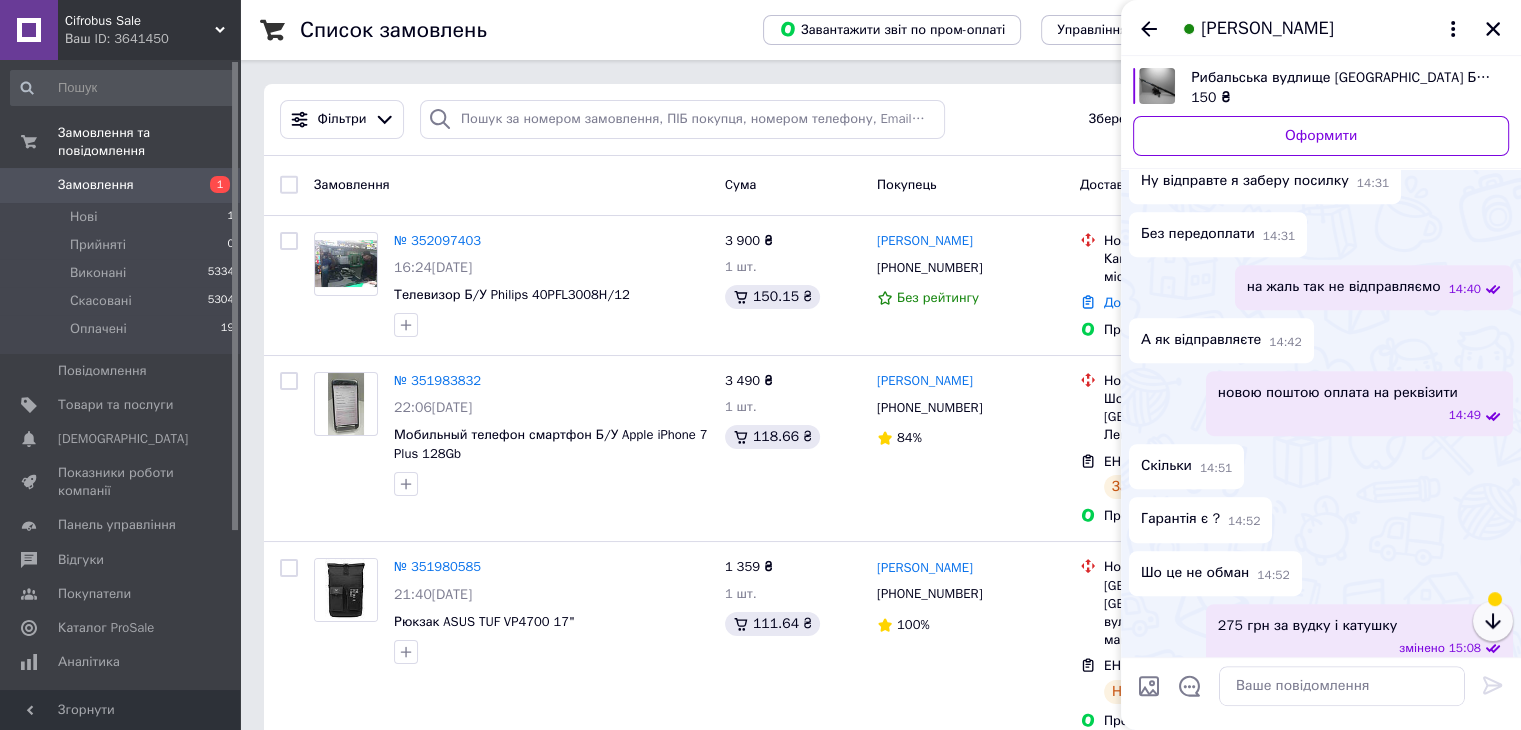 click at bounding box center [1493, 621] 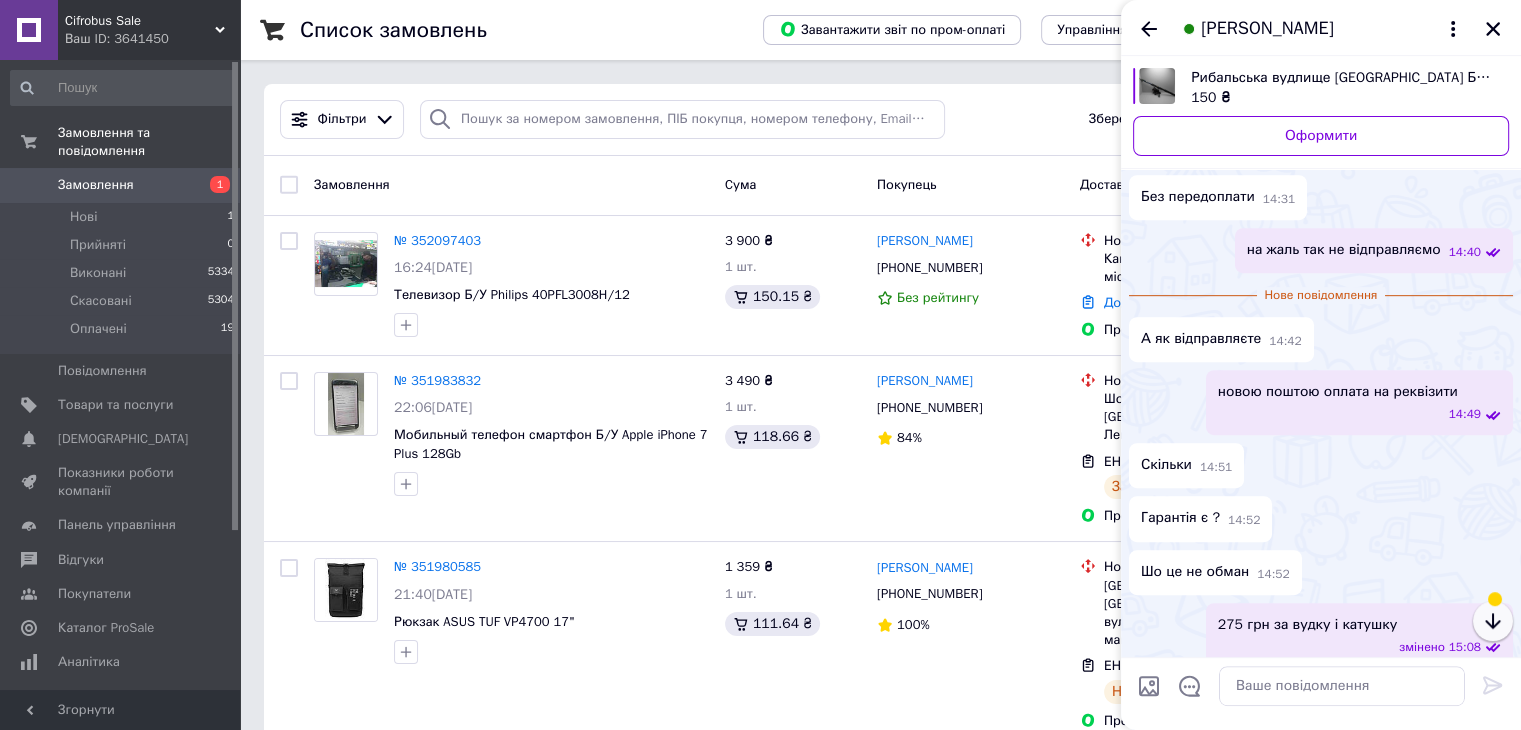 click at bounding box center (1493, 621) 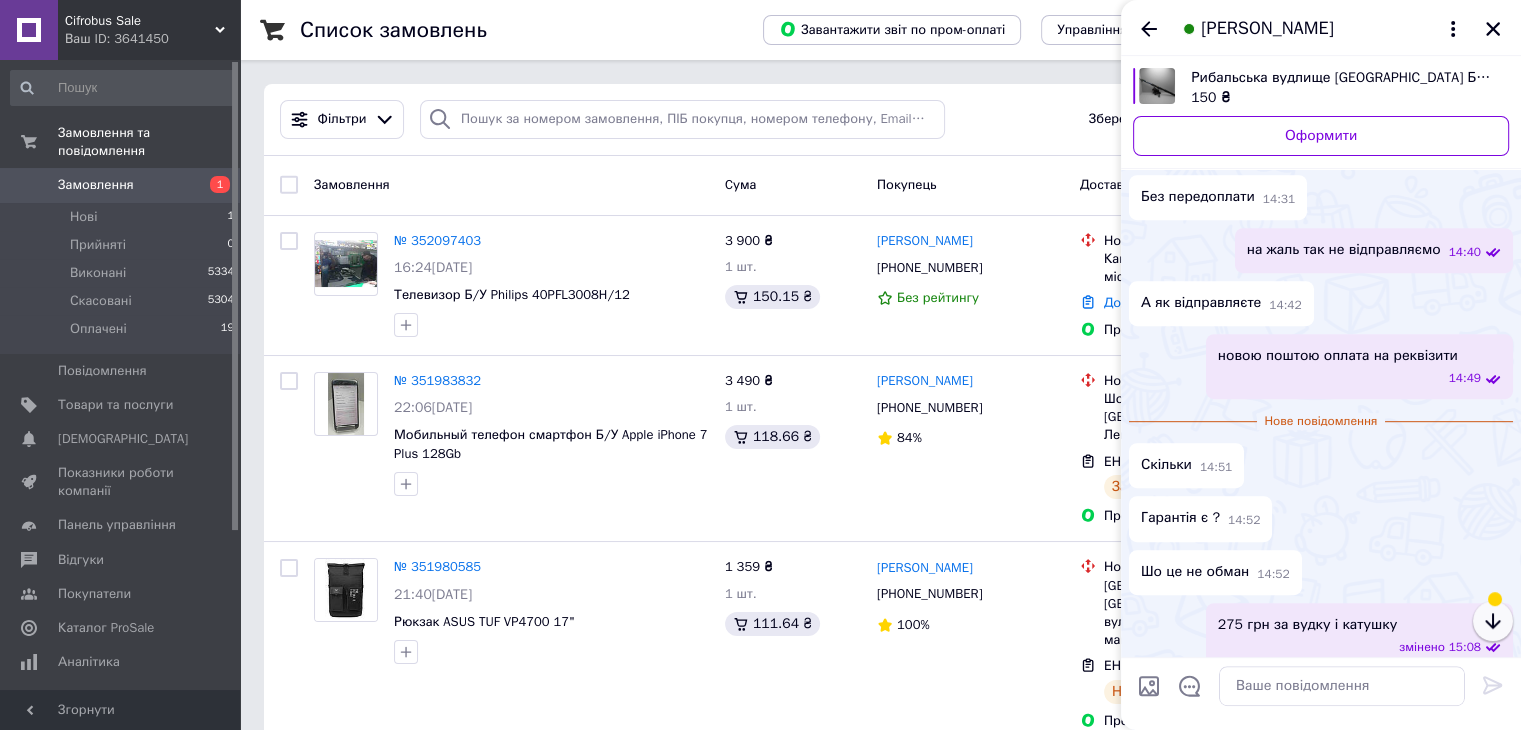 scroll, scrollTop: 978, scrollLeft: 0, axis: vertical 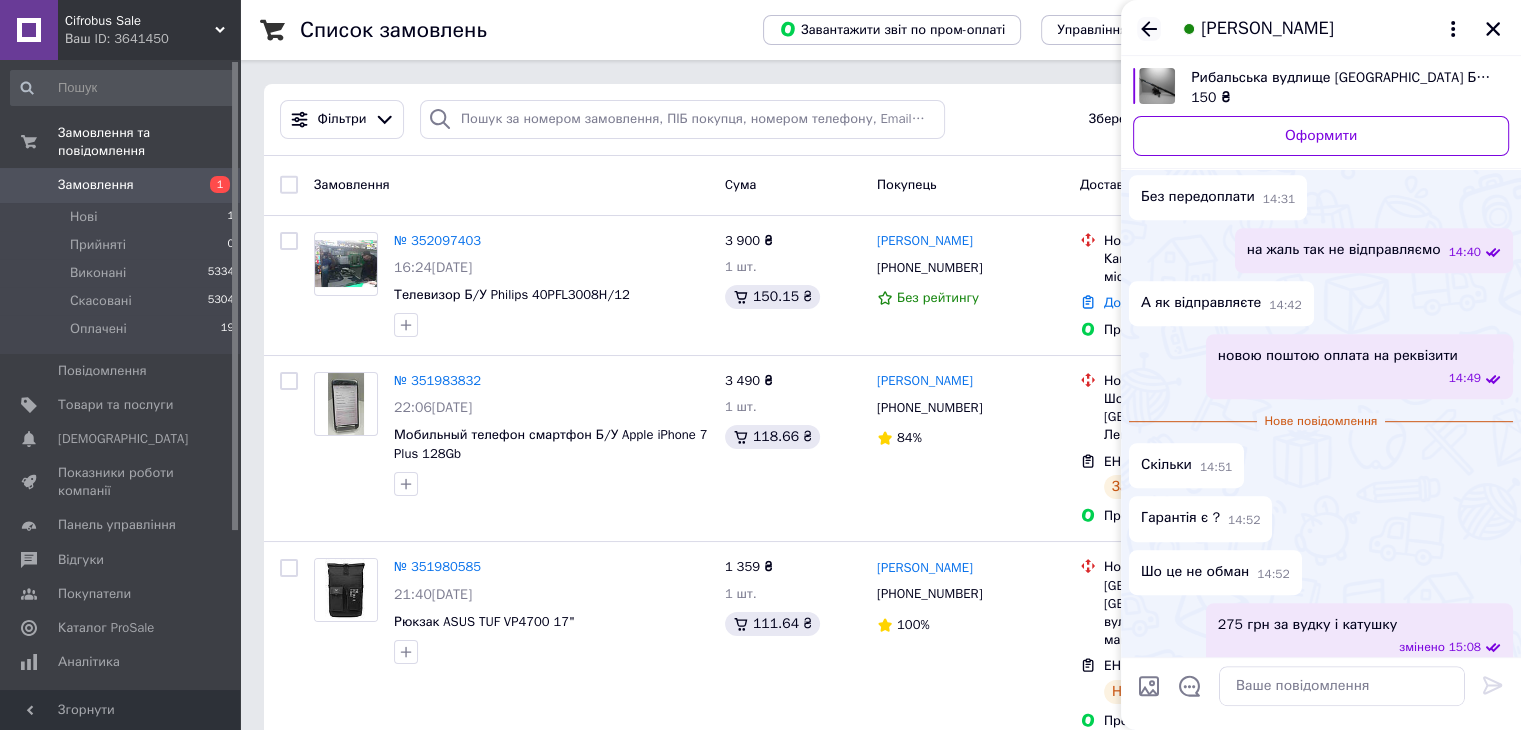 click 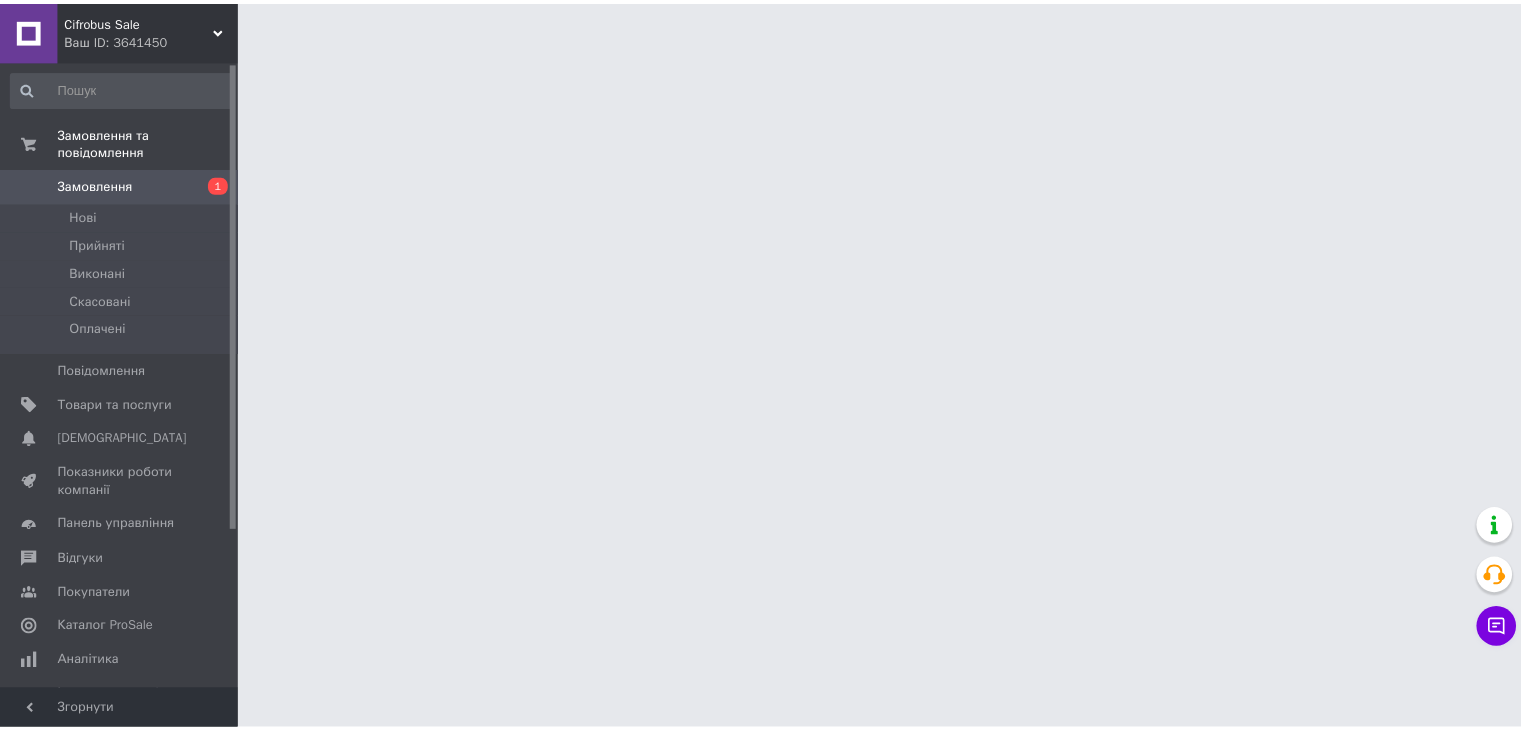 scroll, scrollTop: 0, scrollLeft: 0, axis: both 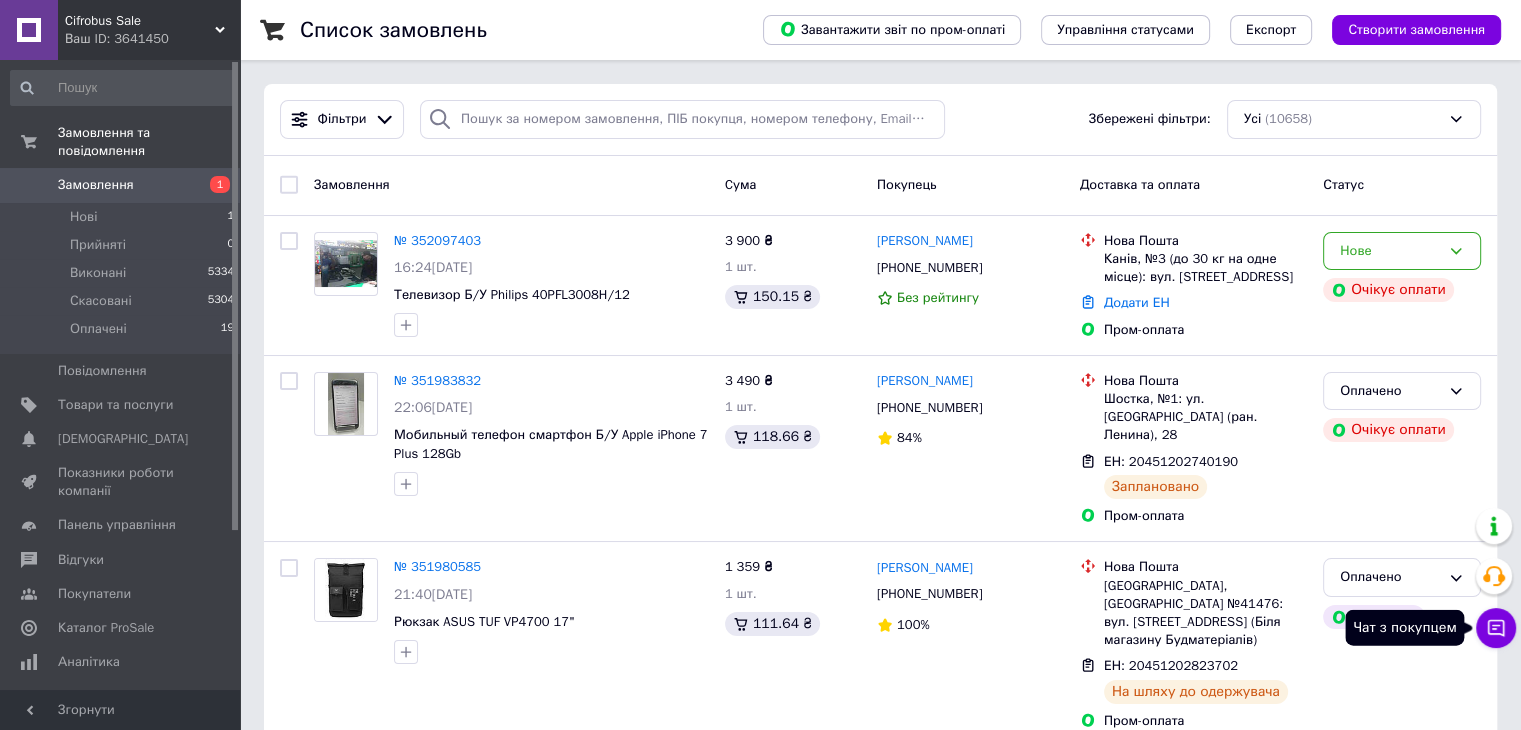 click 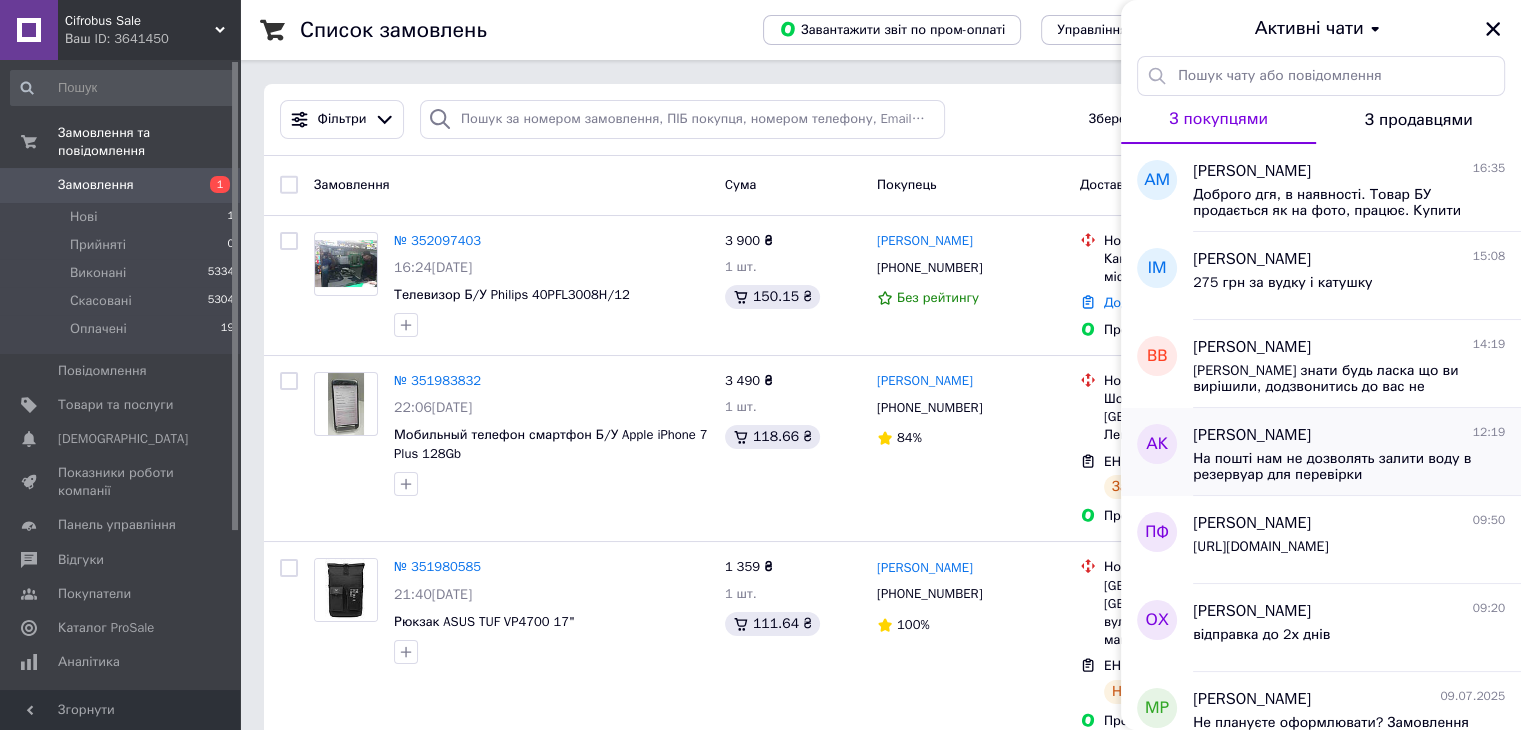 click on "На пошті нам не дозволять залити воду в резервуар для перевірки" at bounding box center (1335, 467) 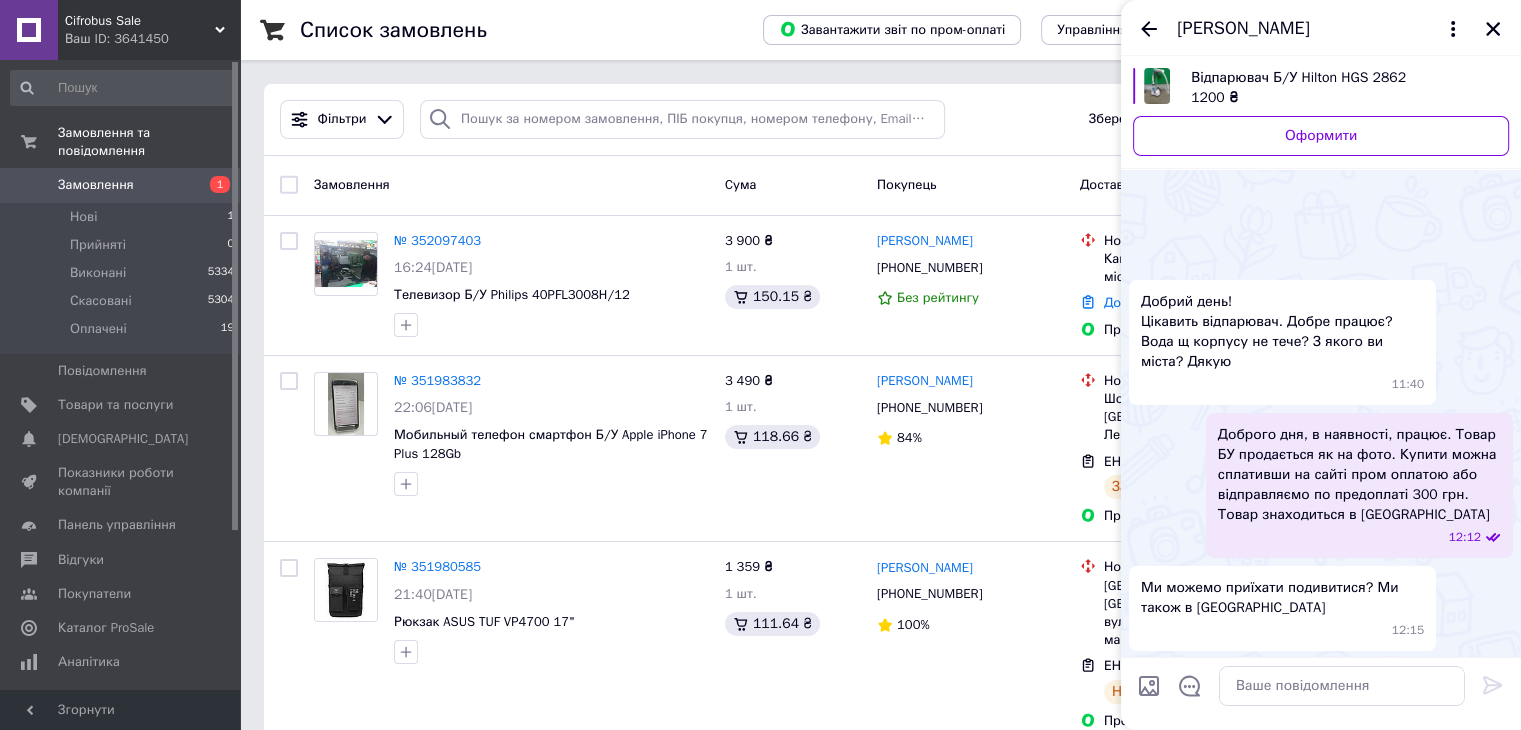 scroll, scrollTop: 96, scrollLeft: 0, axis: vertical 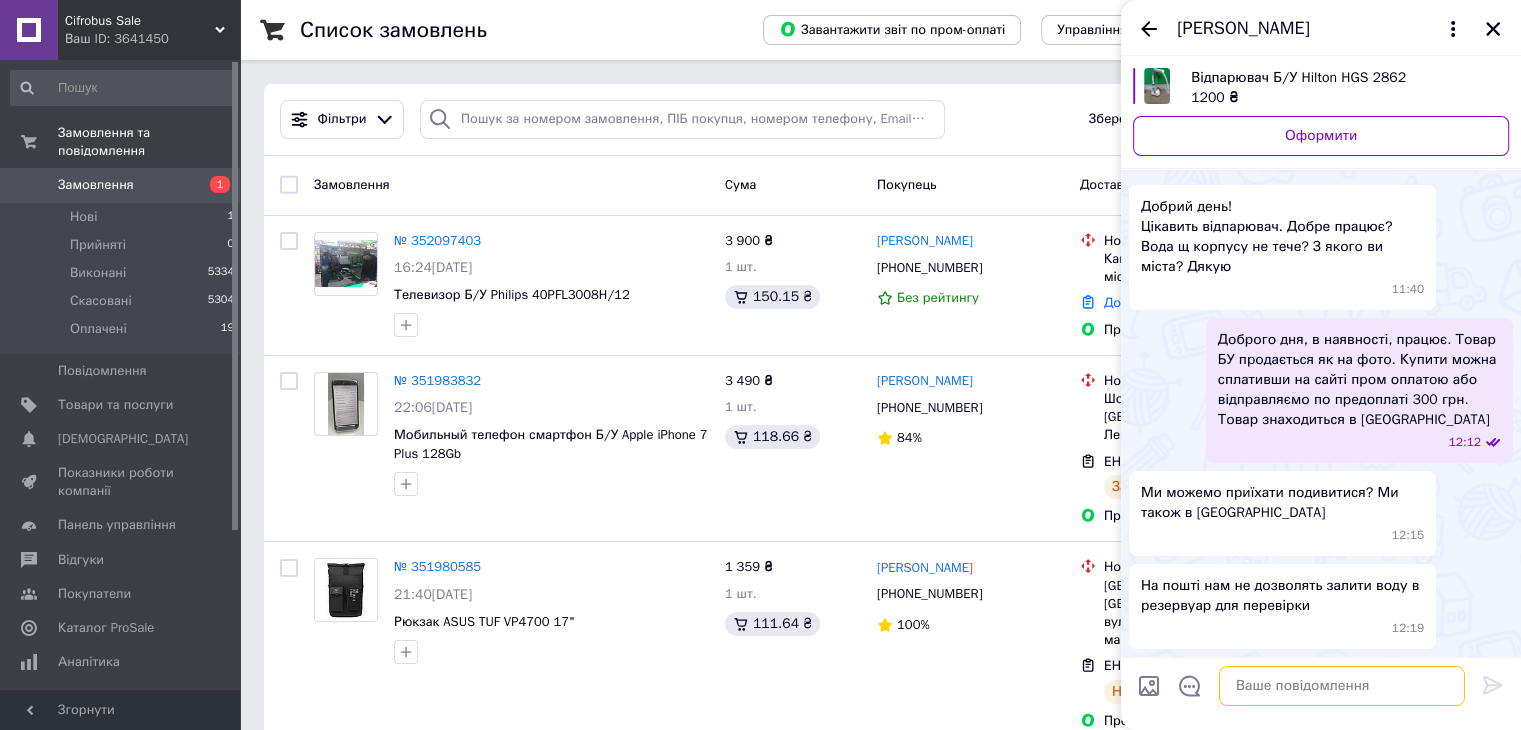 click at bounding box center [1342, 686] 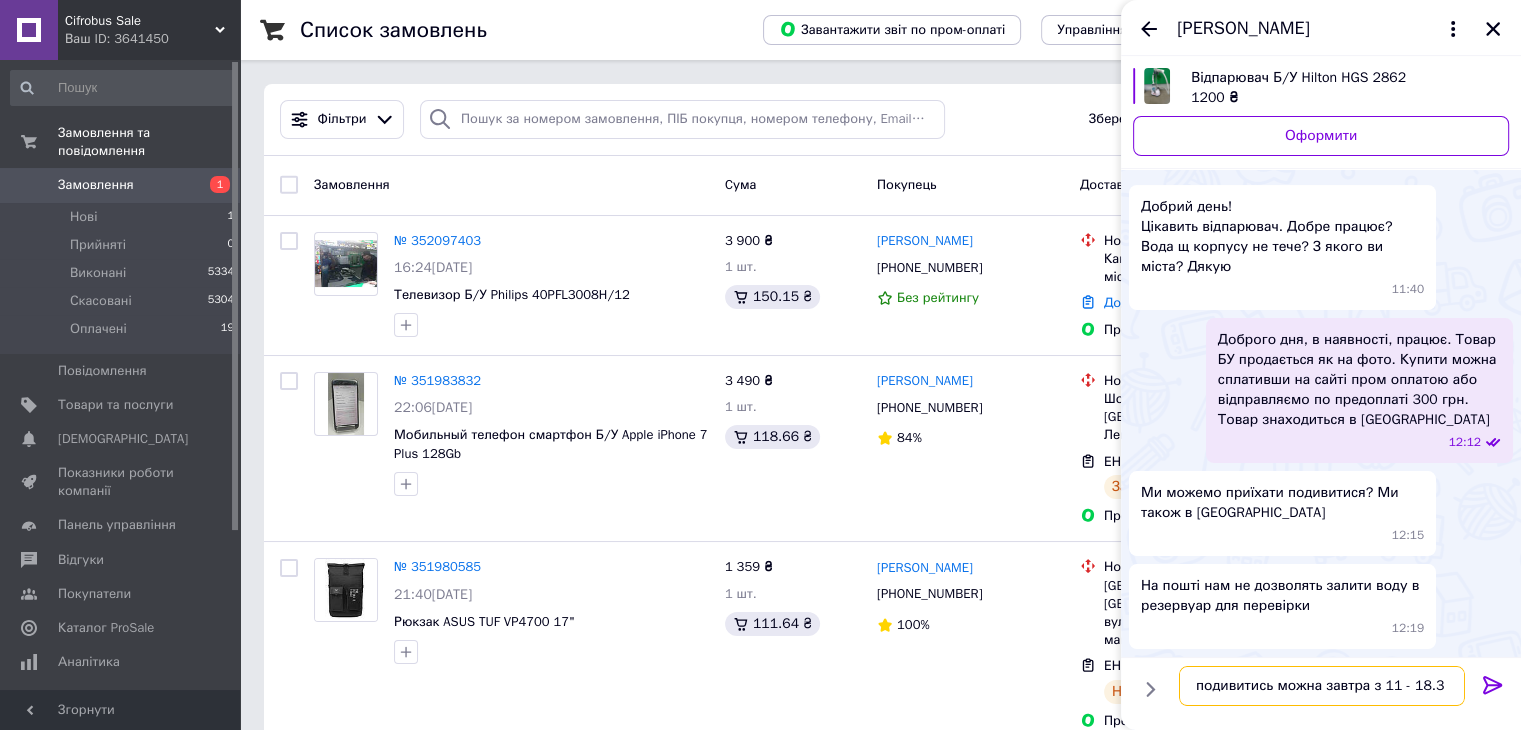 type on "подивитись можна завтра з 11 - 18.30" 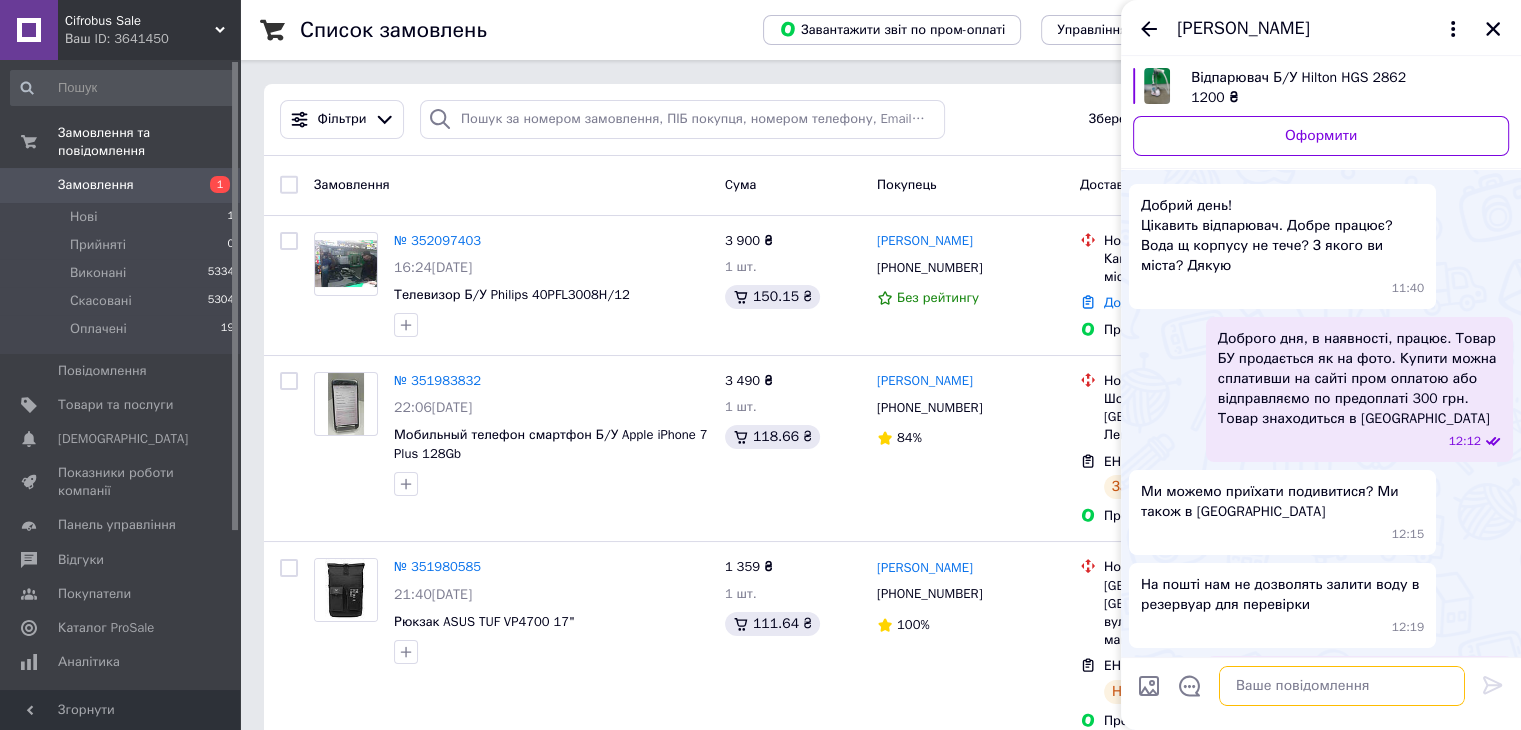scroll, scrollTop: 117, scrollLeft: 0, axis: vertical 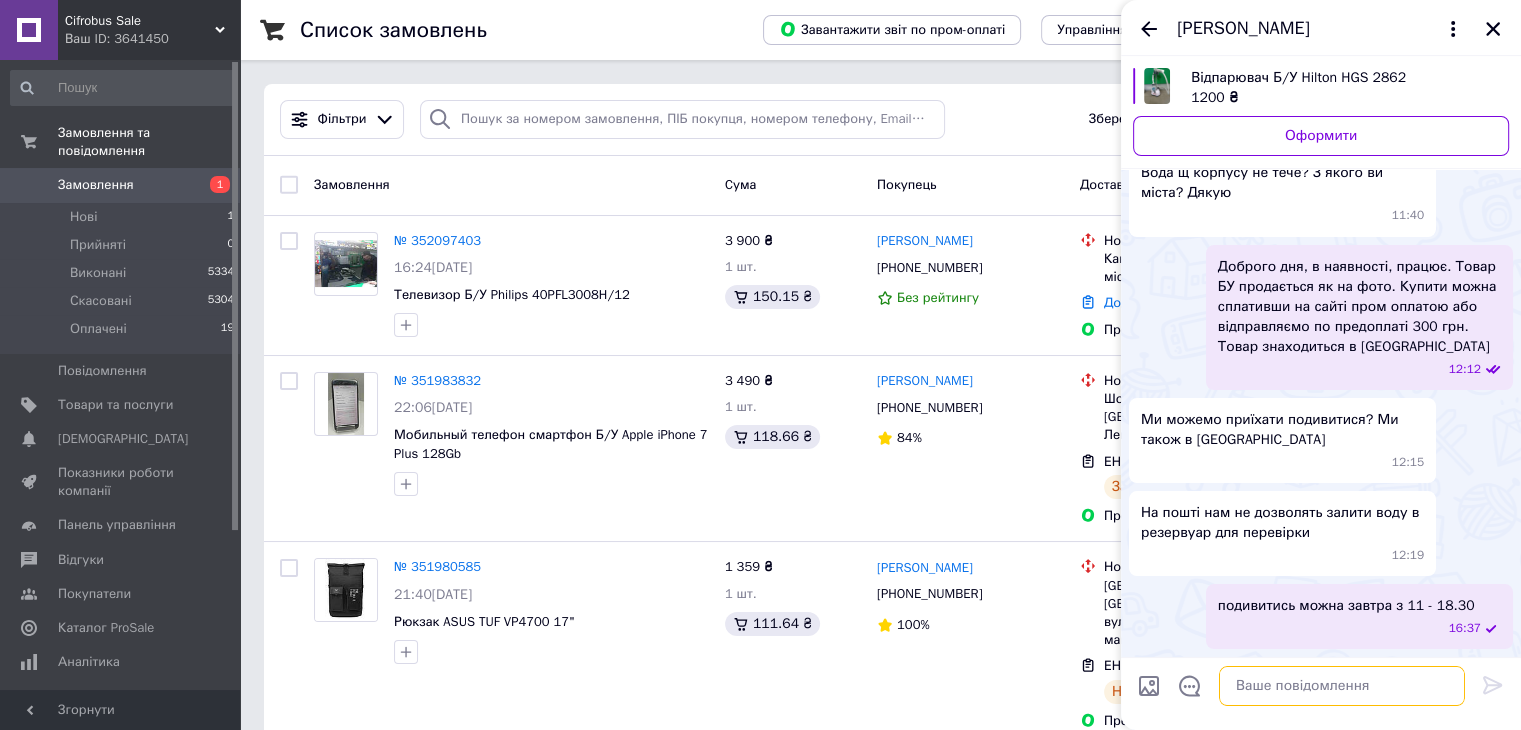paste on "Склад перевірки м.Київ, пр-т. Любомира Гузара 38/57" 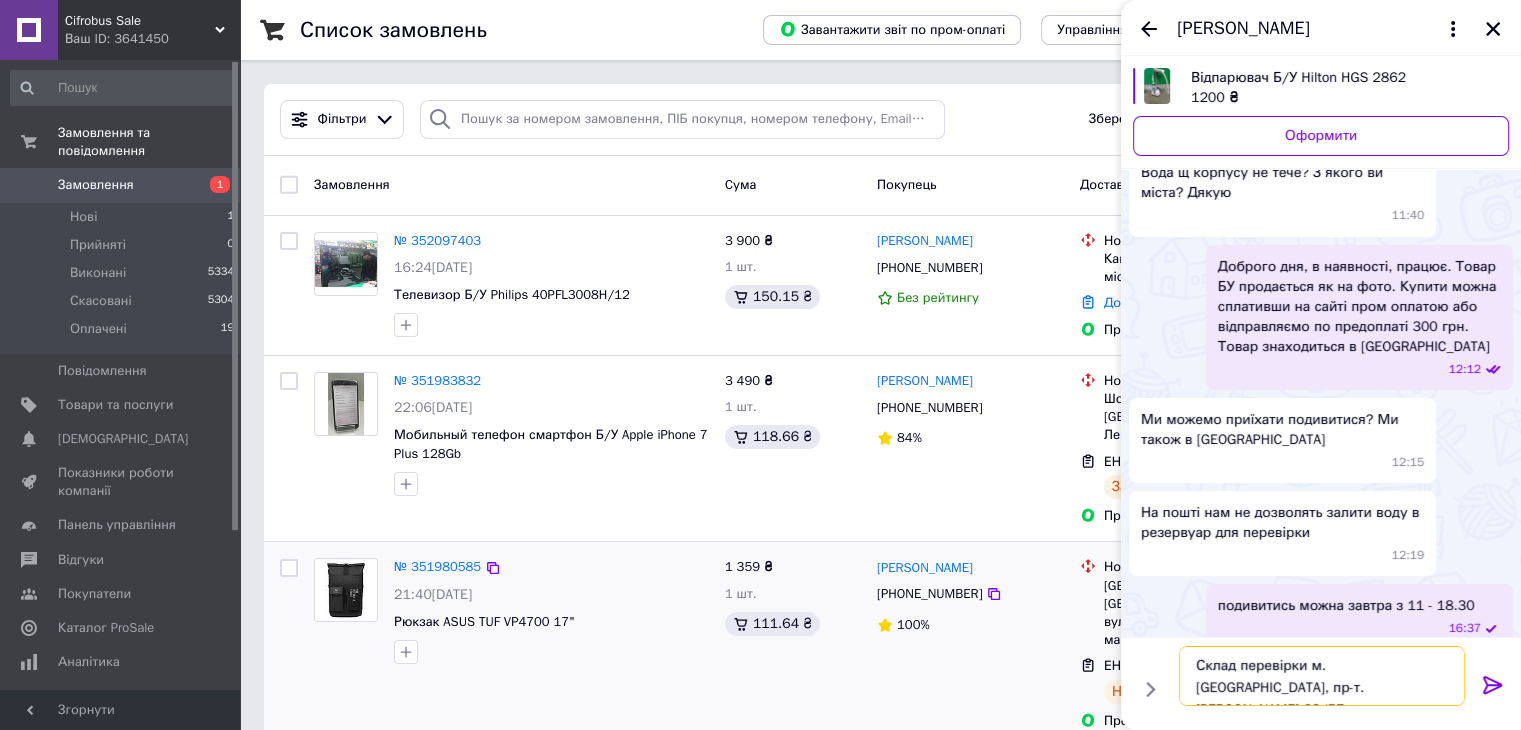drag, startPoint x: 1305, startPoint y: 665, endPoint x: 1060, endPoint y: 638, distance: 246.48326 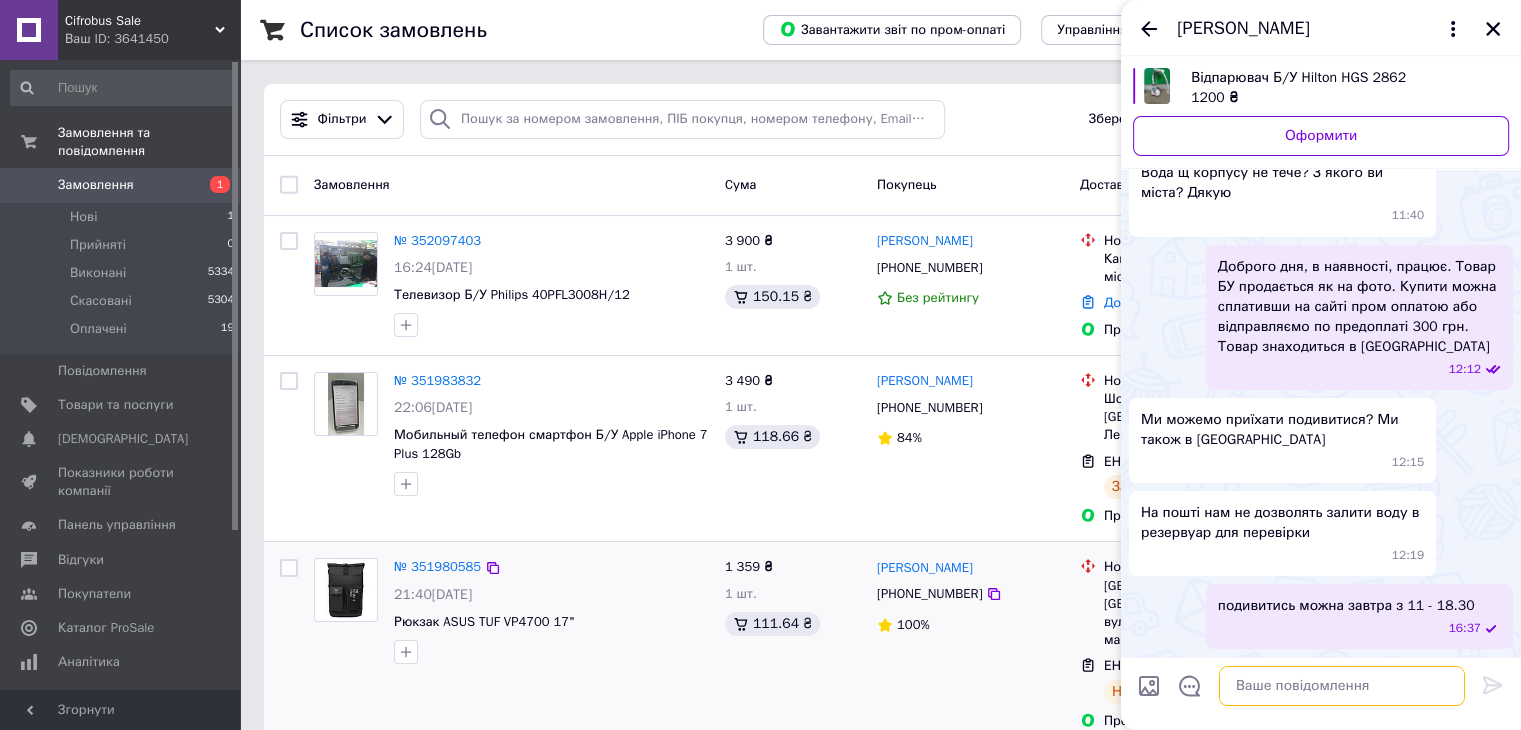scroll, scrollTop: 191, scrollLeft: 0, axis: vertical 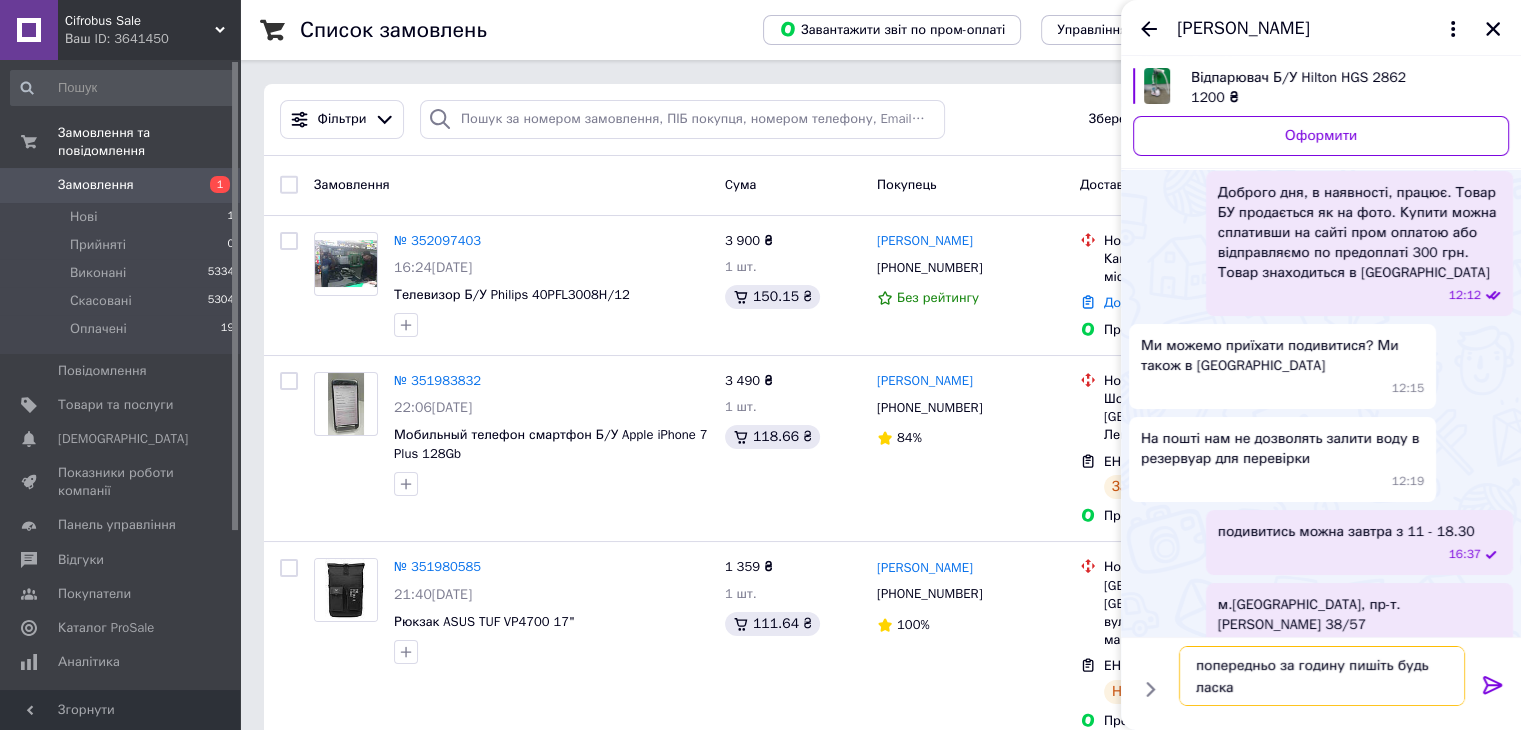 type on "попередньо за годину пишіть будь ласка" 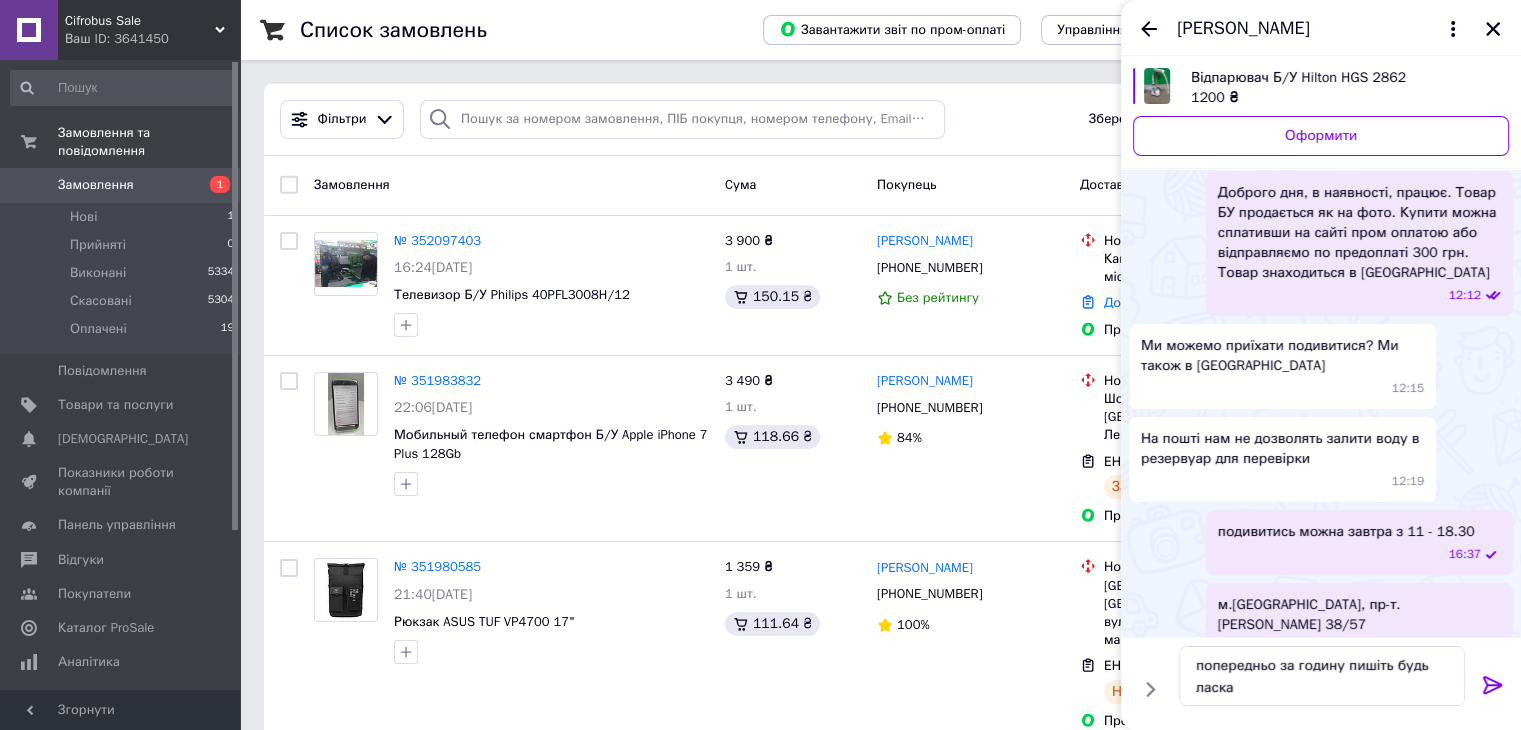 click 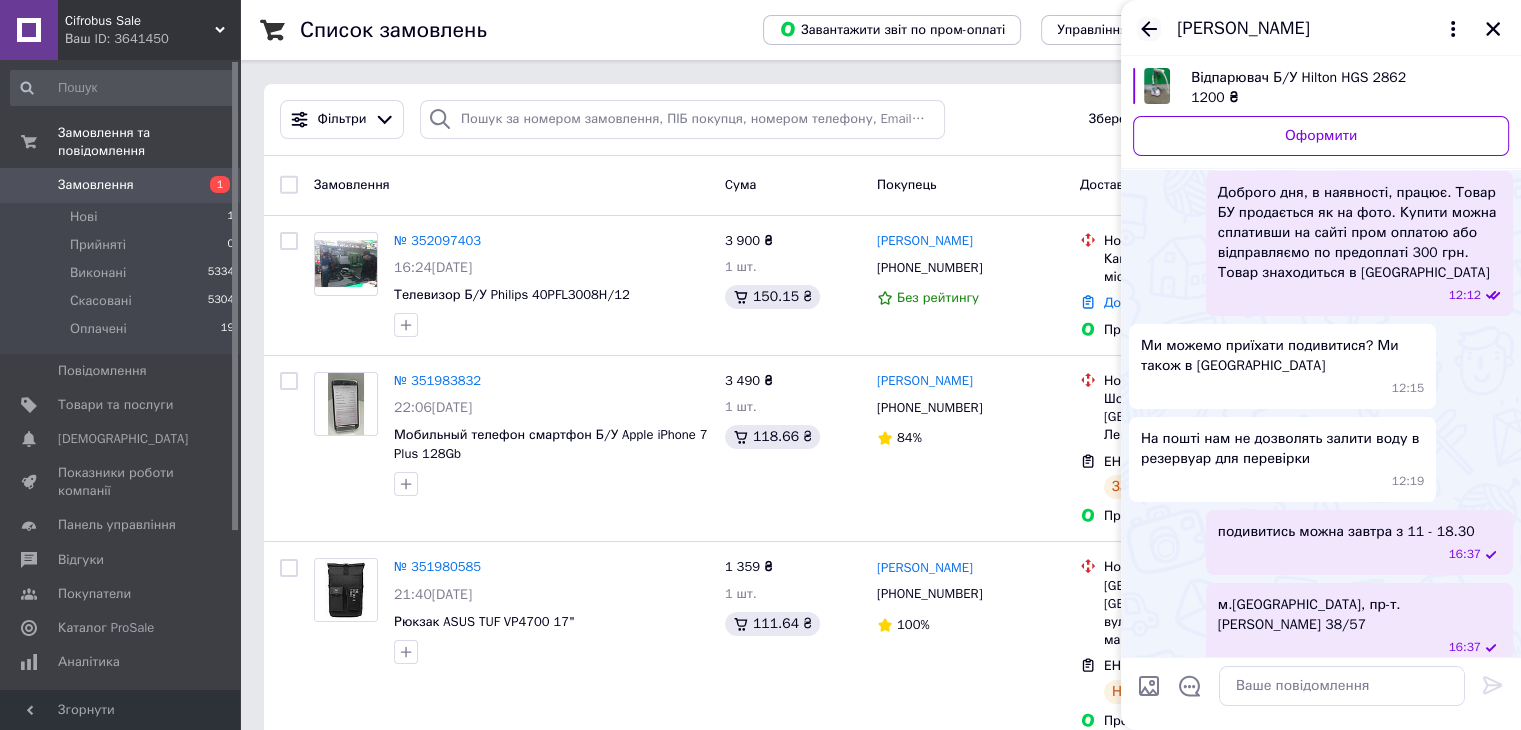 scroll, scrollTop: 264, scrollLeft: 0, axis: vertical 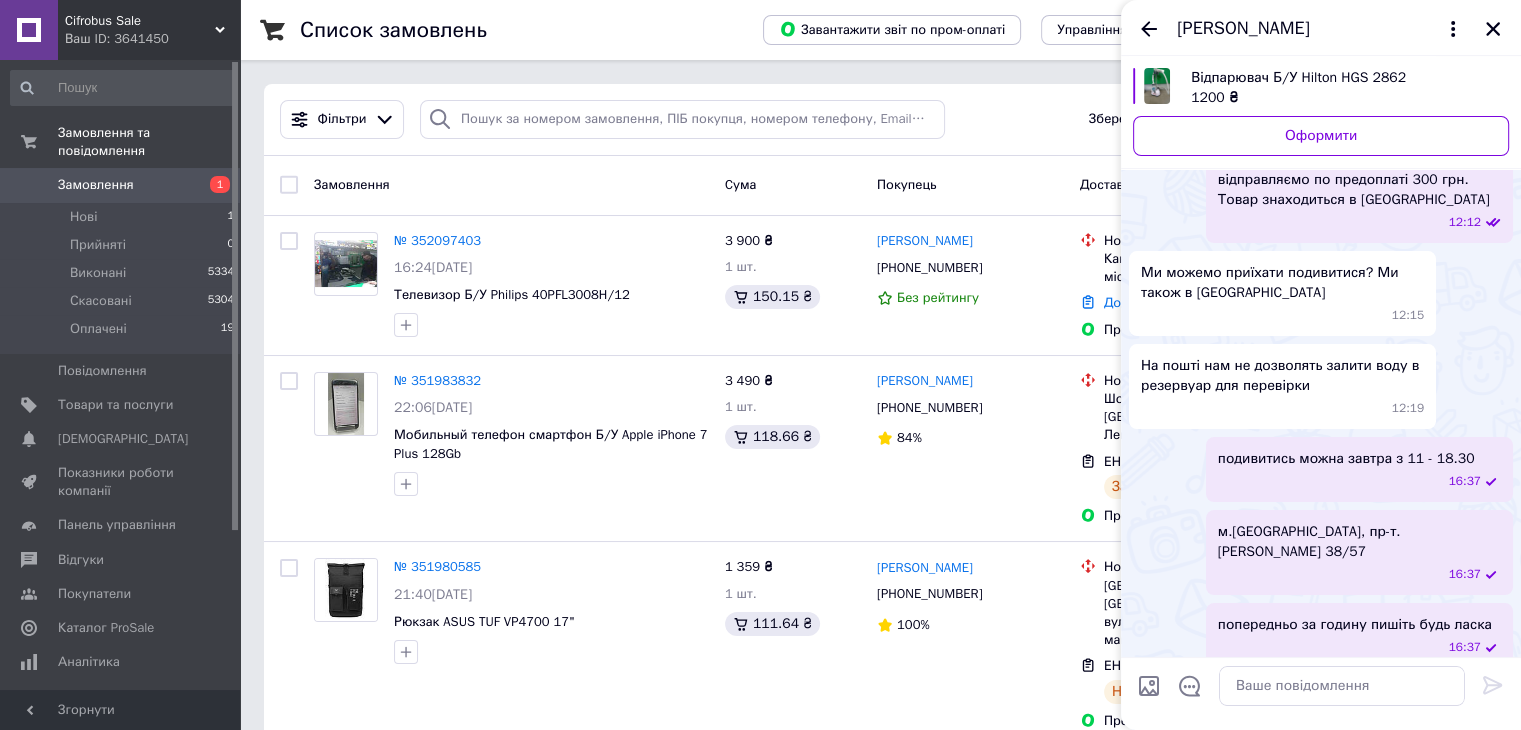 drag, startPoint x: 1152, startPoint y: 21, endPoint x: 1388, endPoint y: 51, distance: 237.89914 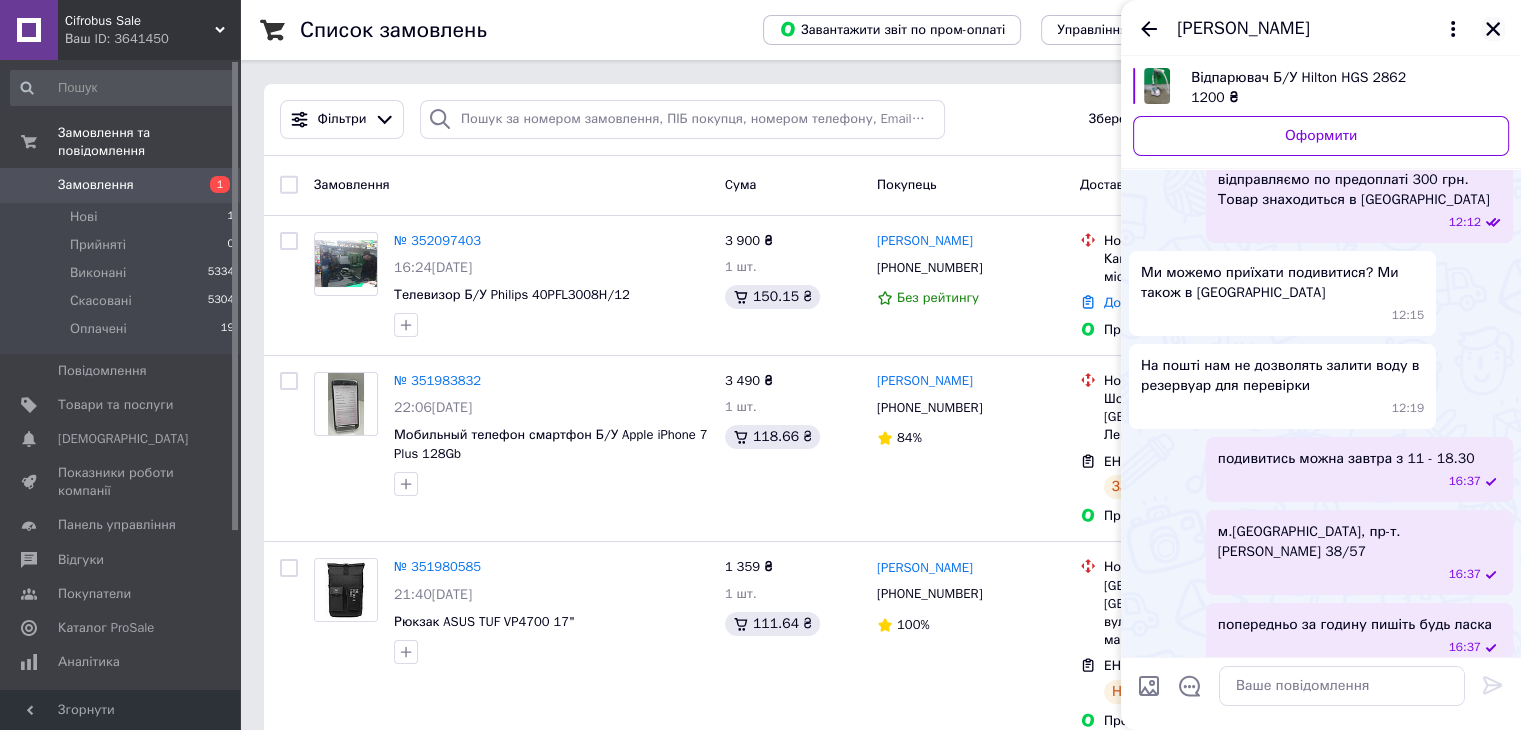 click 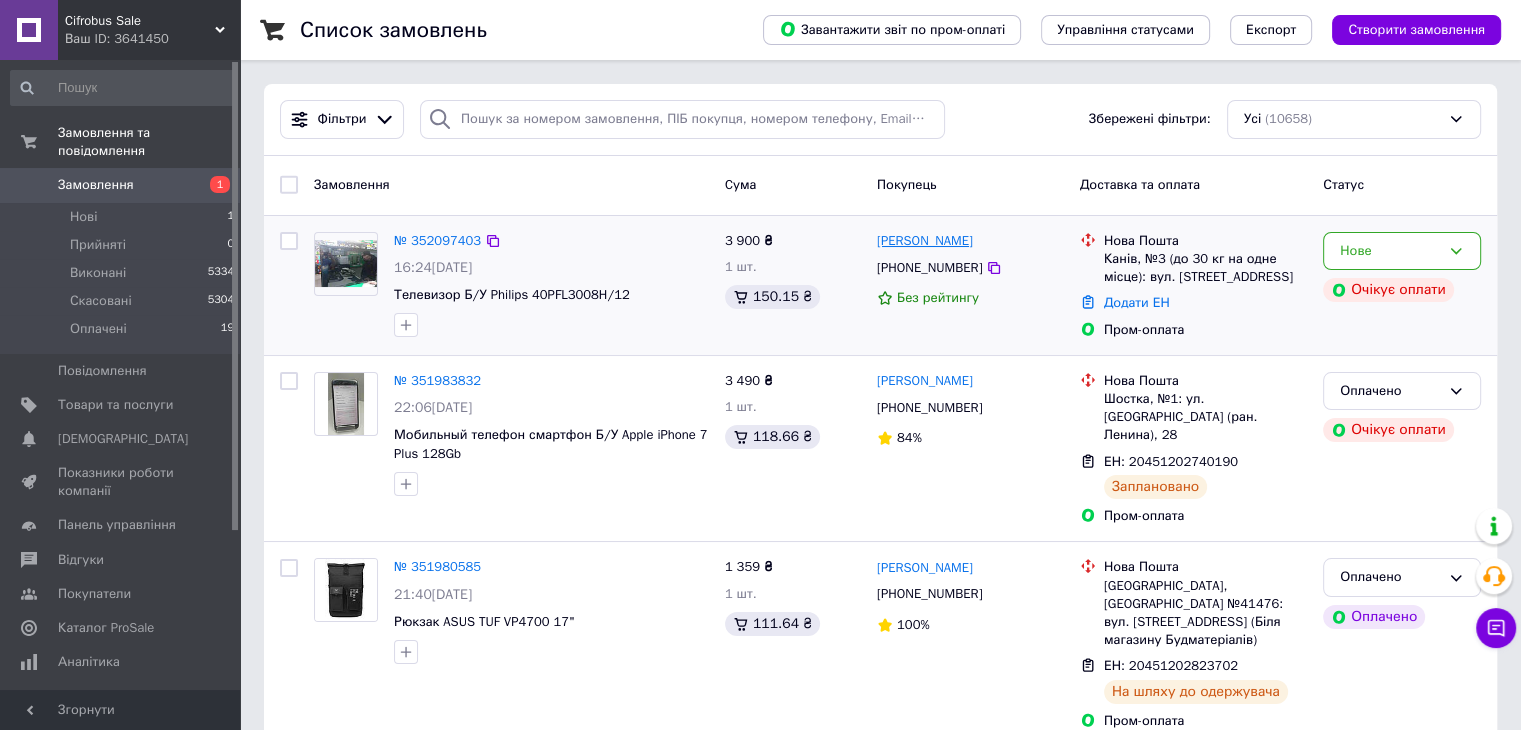 click on "[PERSON_NAME]" at bounding box center [925, 241] 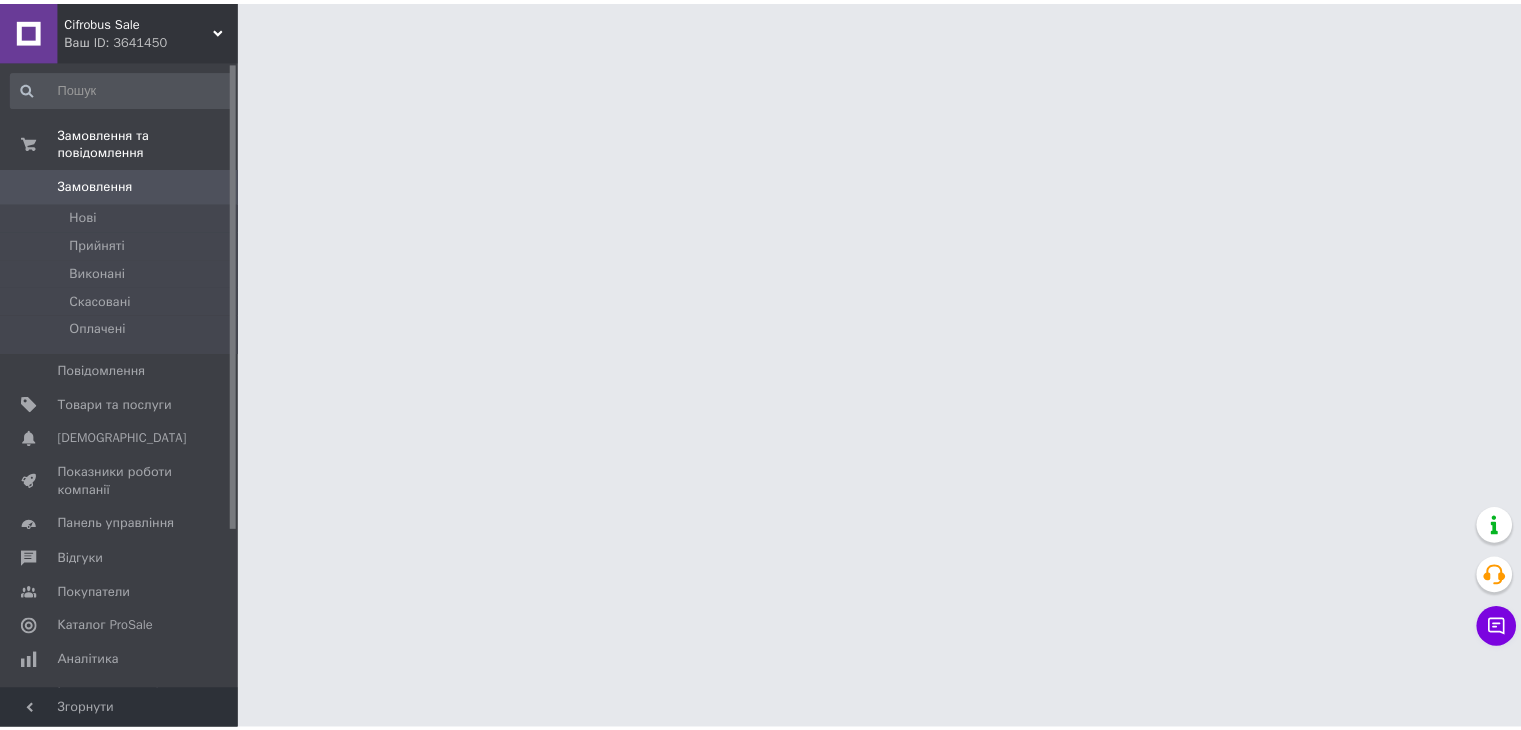 scroll, scrollTop: 0, scrollLeft: 0, axis: both 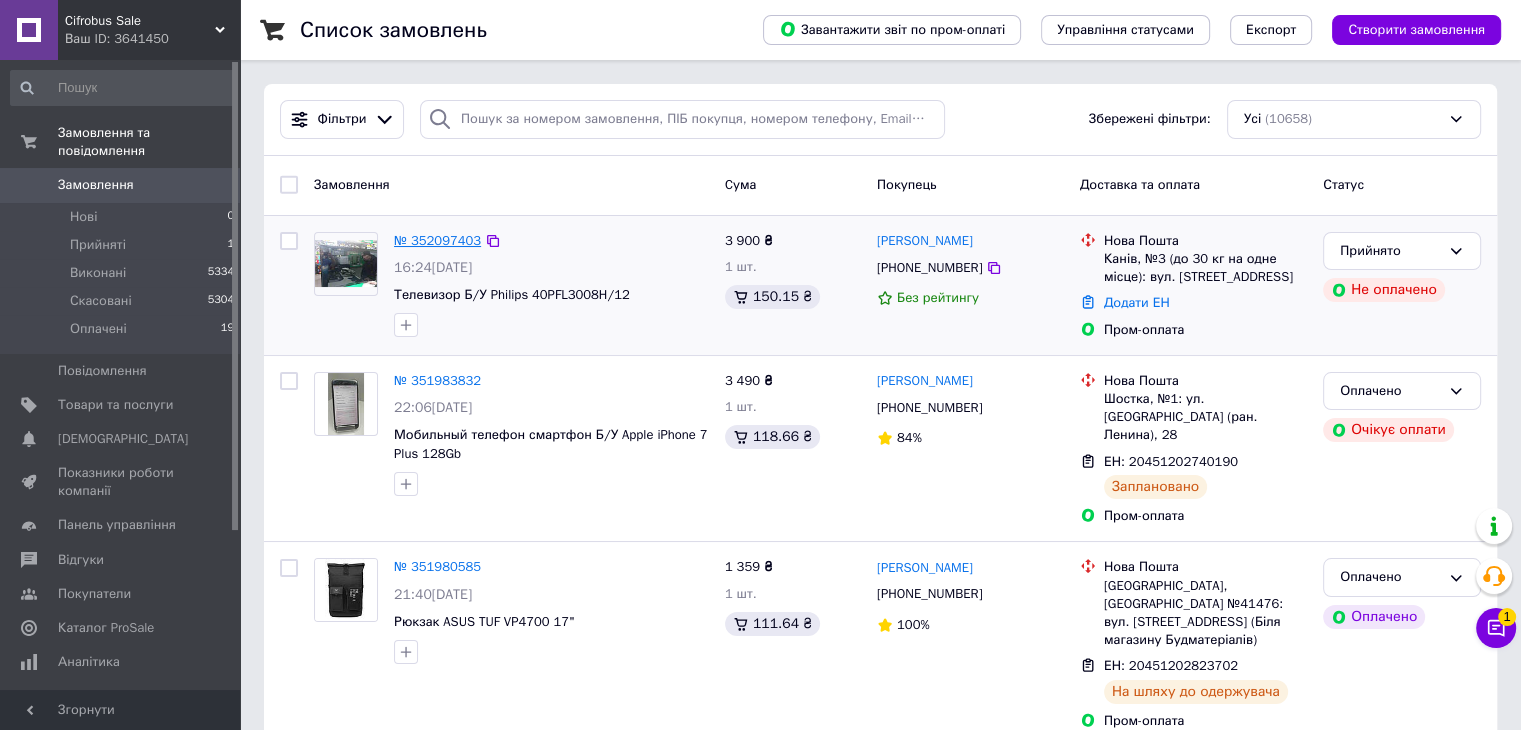 click on "№ 352097403" at bounding box center (437, 240) 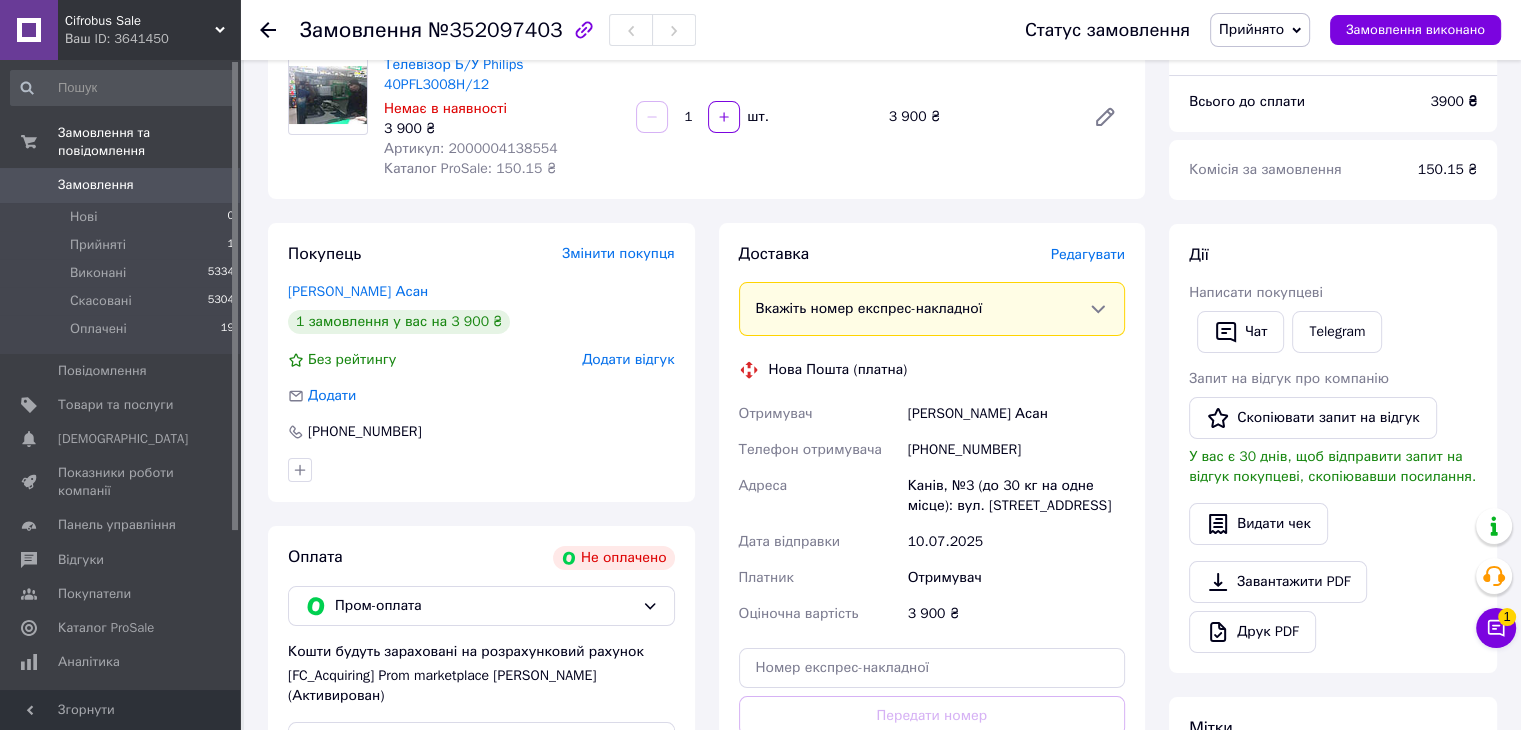 scroll, scrollTop: 300, scrollLeft: 0, axis: vertical 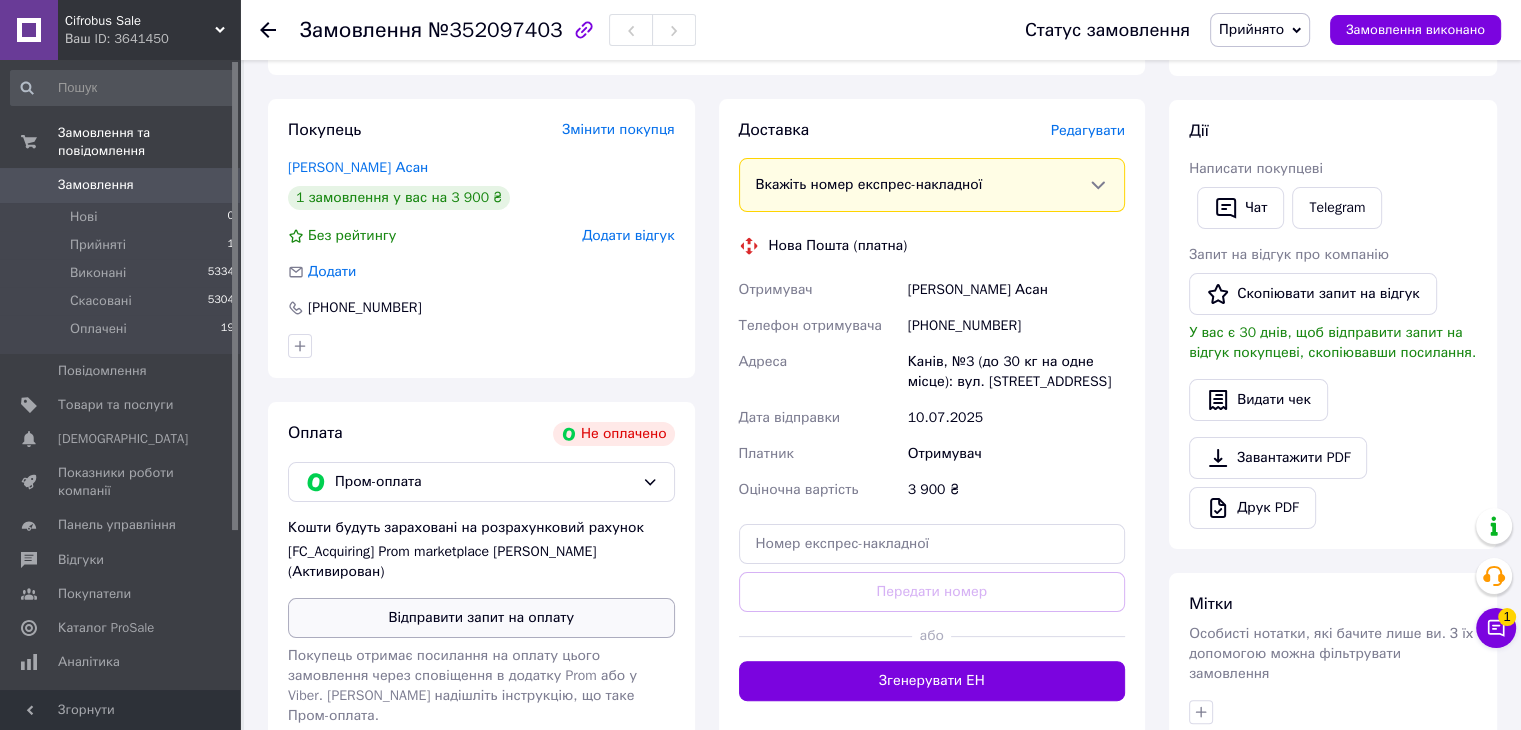 click on "Відправити запит на оплату" at bounding box center [481, 618] 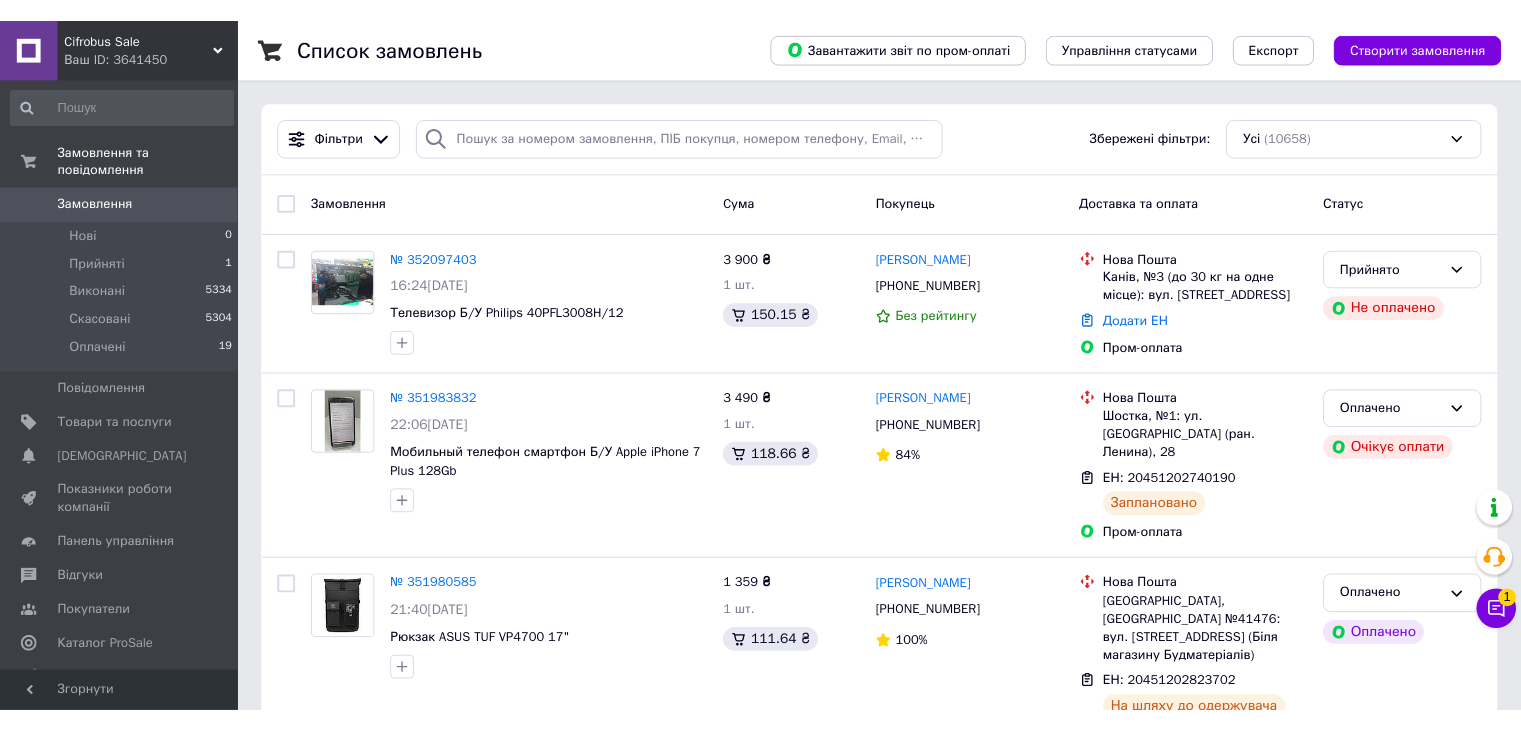 scroll, scrollTop: 0, scrollLeft: 0, axis: both 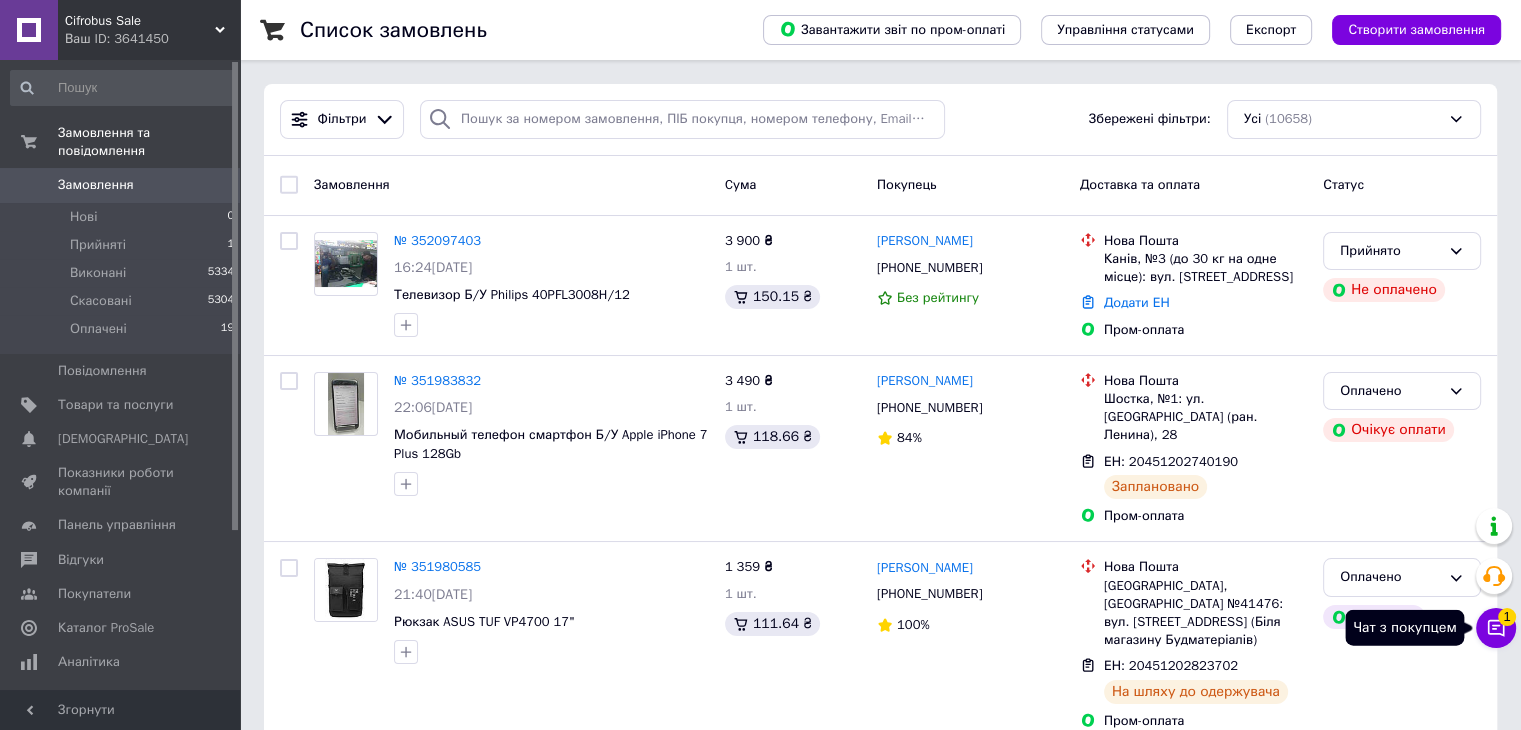 click 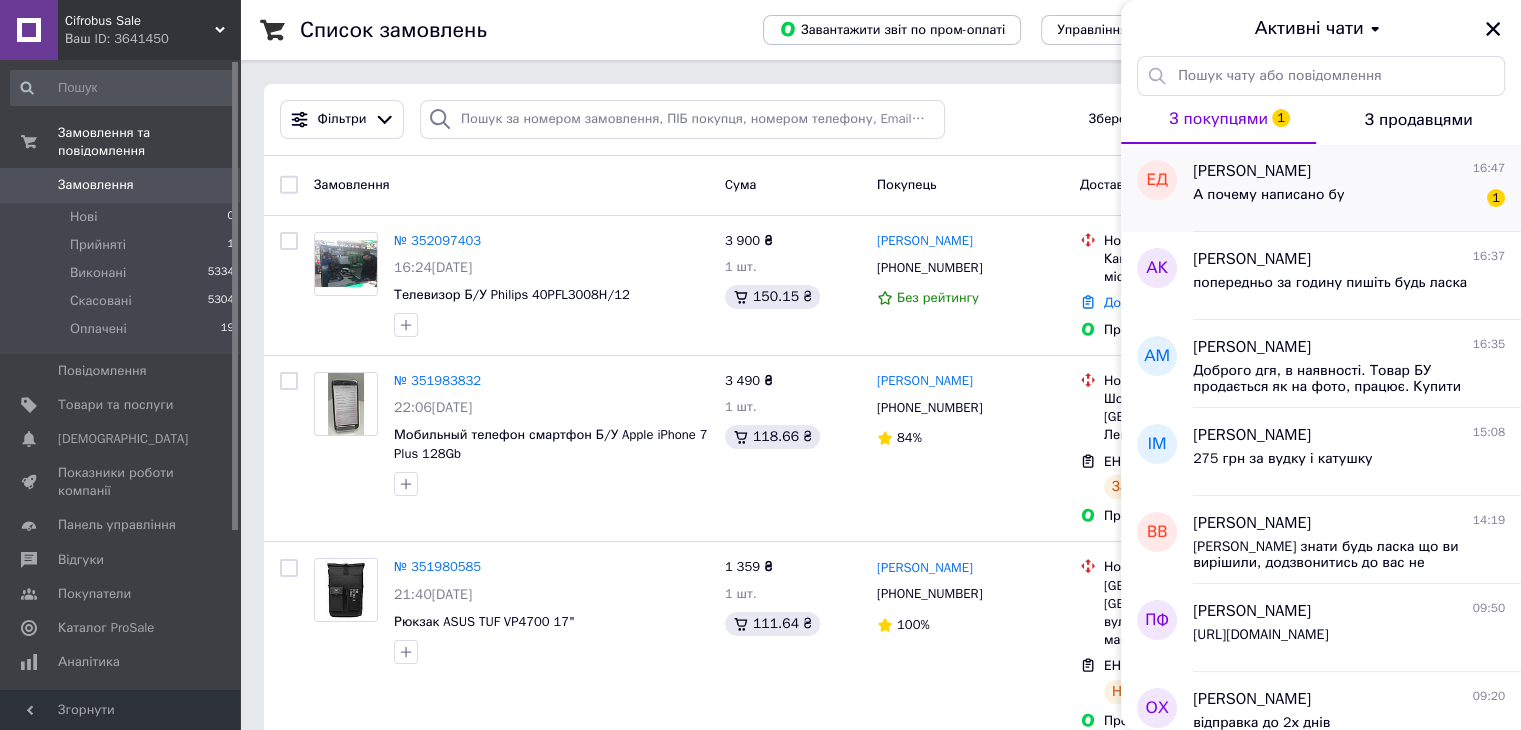 click on "А почему написано бу 1" at bounding box center (1349, 199) 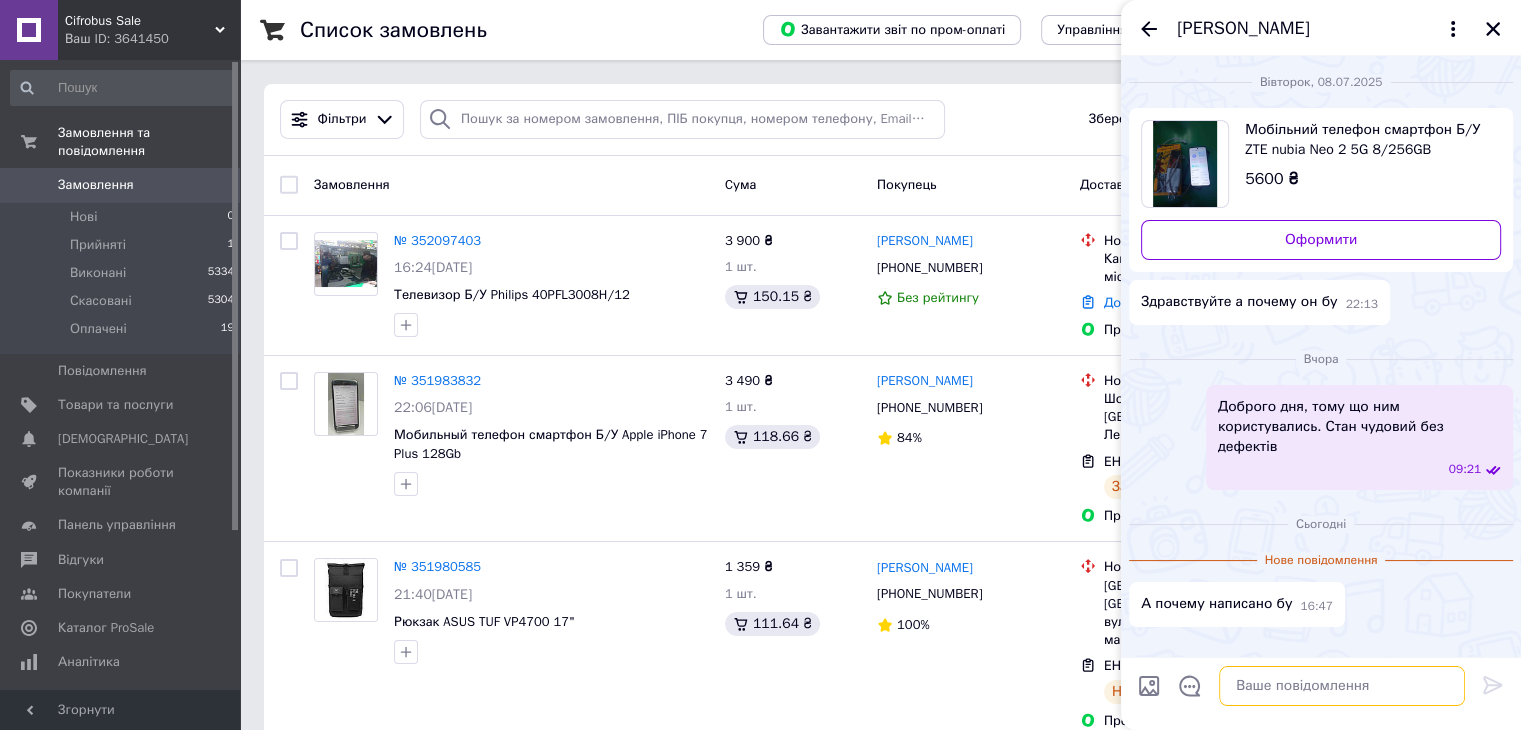 click at bounding box center (1342, 686) 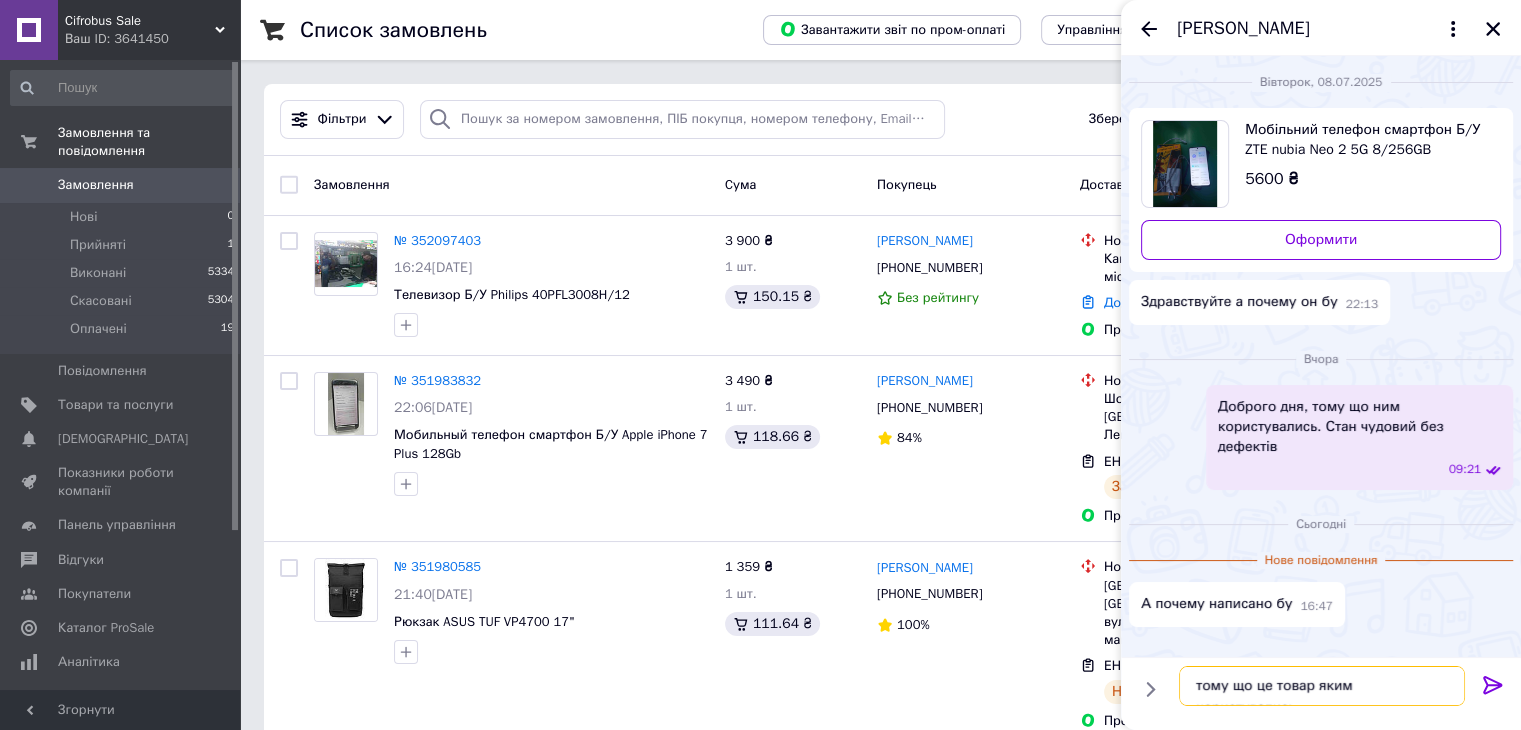 type on "тому що це товар яким користувались" 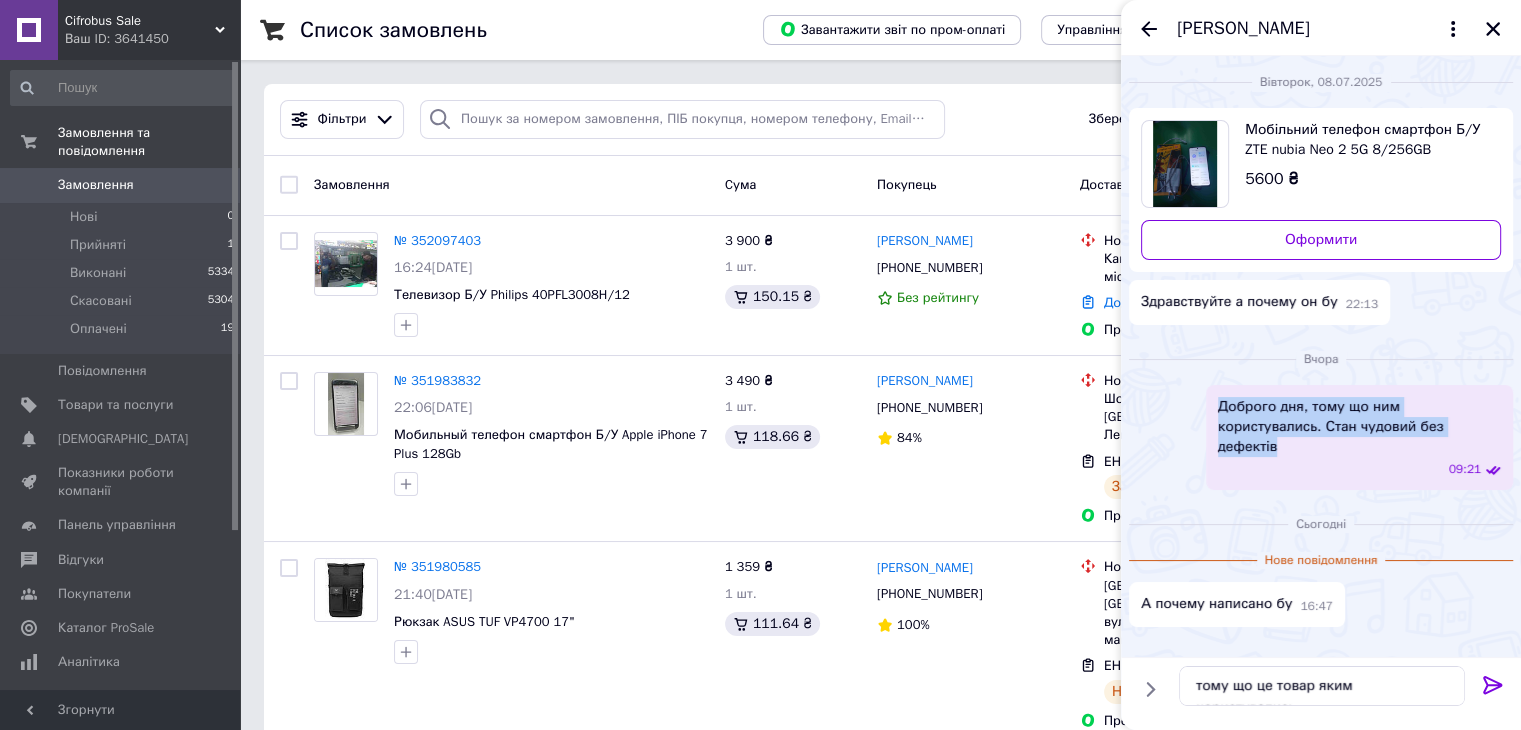drag, startPoint x: 1220, startPoint y: 405, endPoint x: 1397, endPoint y: 432, distance: 179.04749 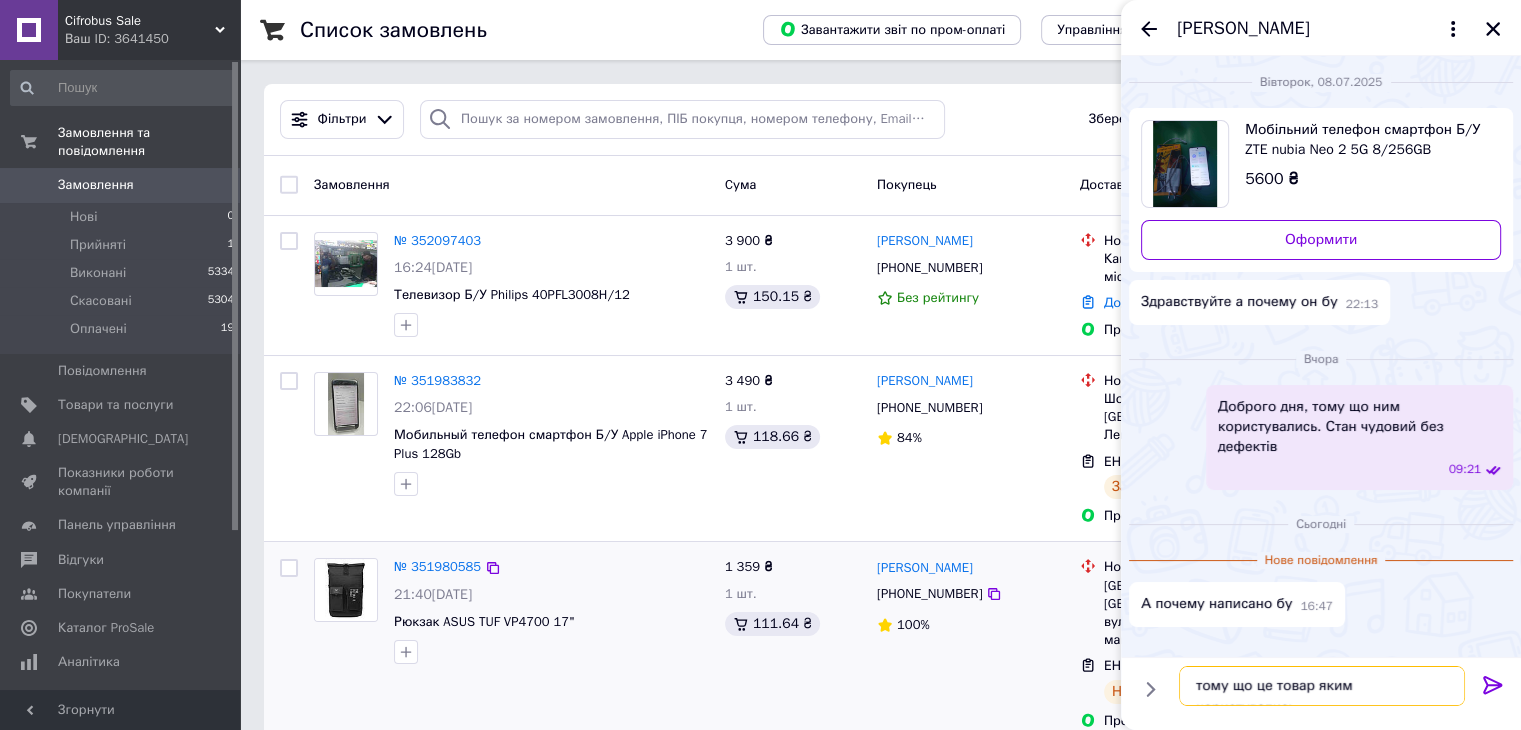 drag, startPoint x: 1454, startPoint y: 689, endPoint x: 974, endPoint y: 597, distance: 488.73715 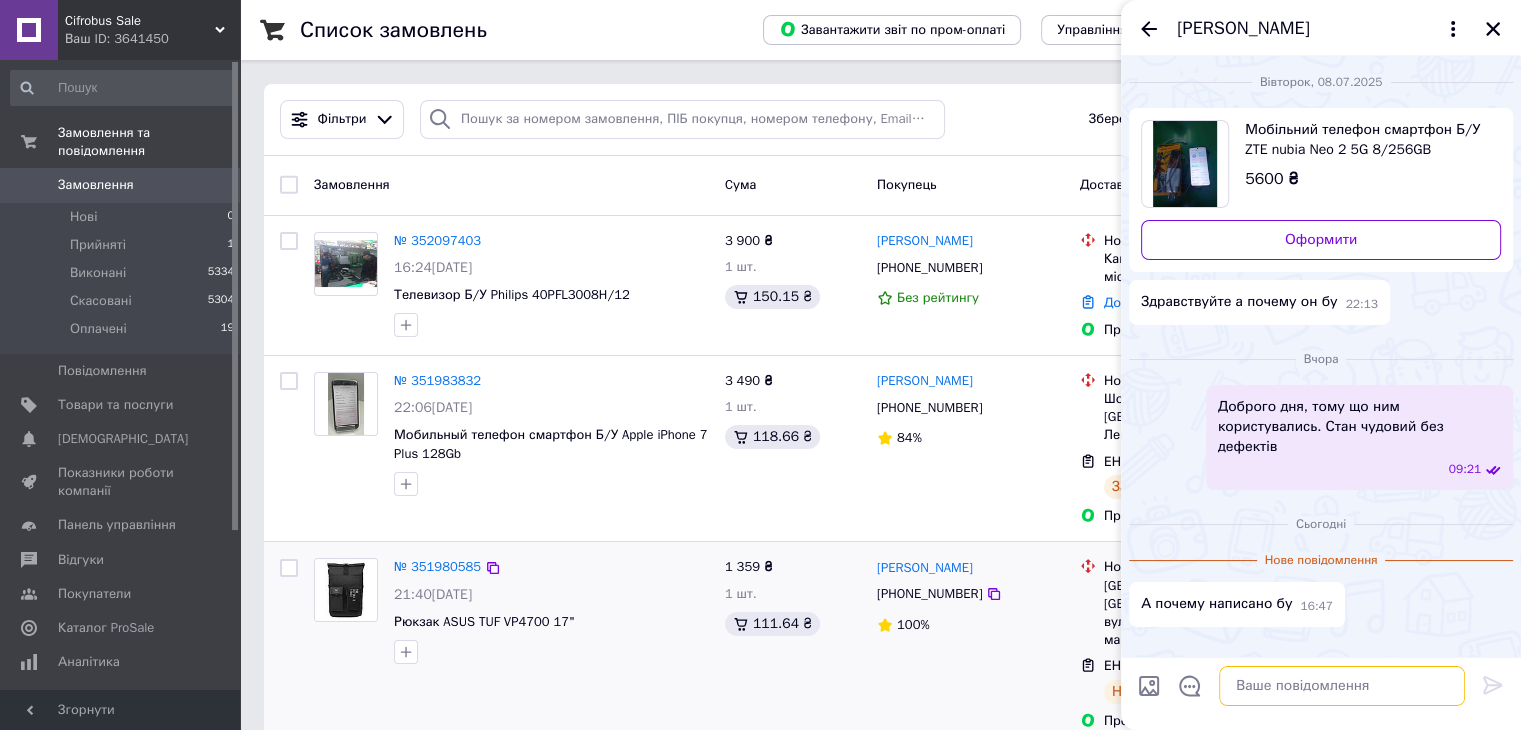 paste on "Доброго дня, тому що ним користувались. Стан чудовий без дефектів" 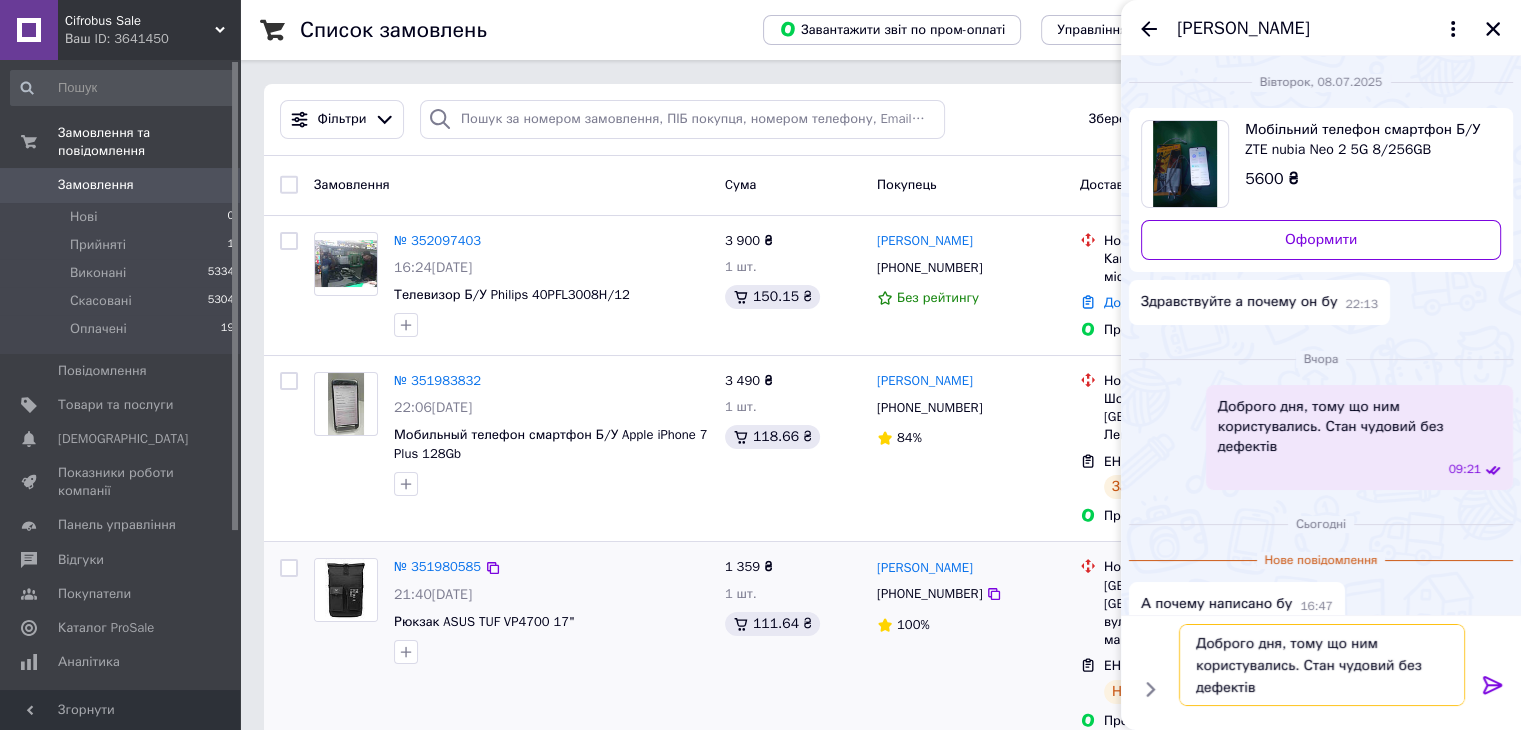drag, startPoint x: 1291, startPoint y: 642, endPoint x: 1072, endPoint y: 627, distance: 219.51309 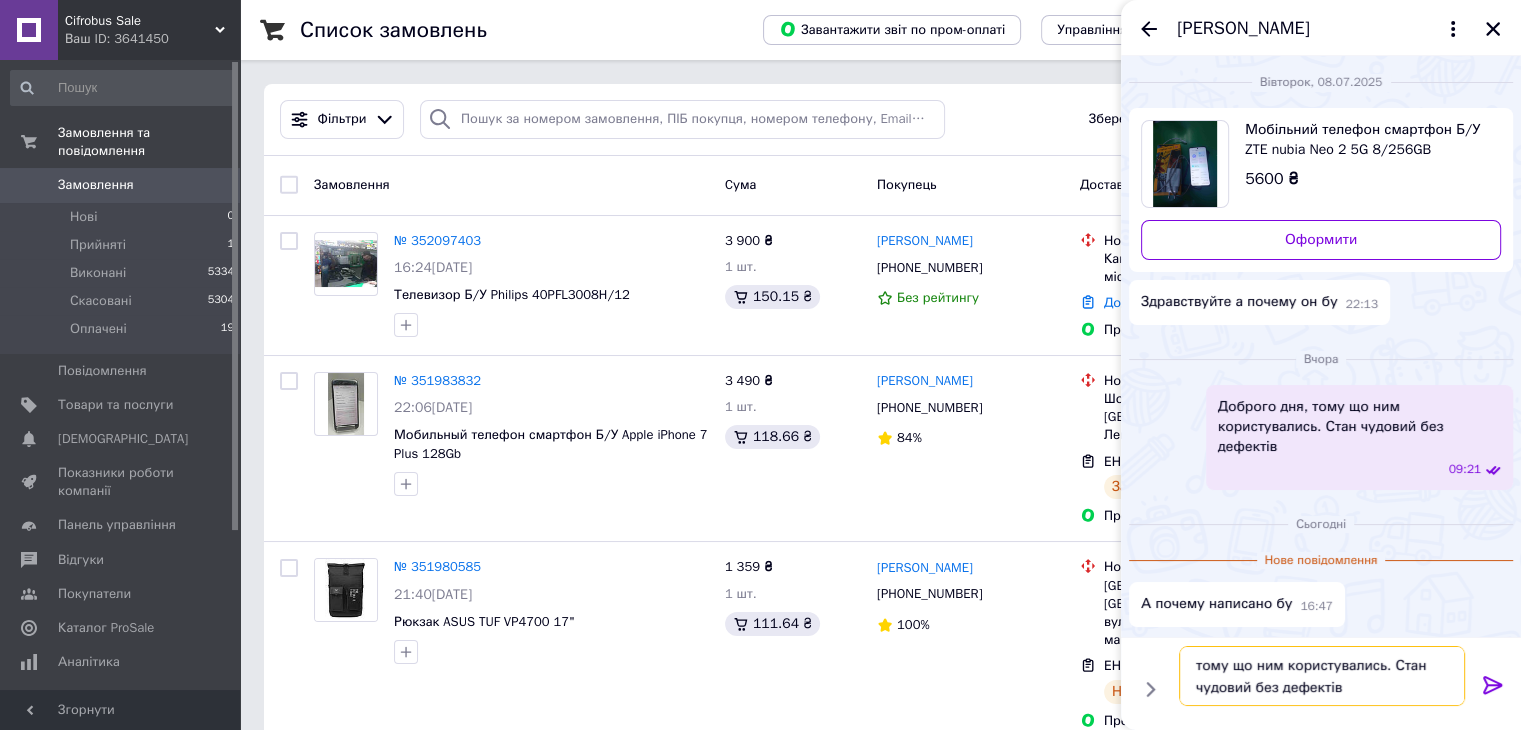 type on "тому що ним користувались. Стан чудовий без дефектів" 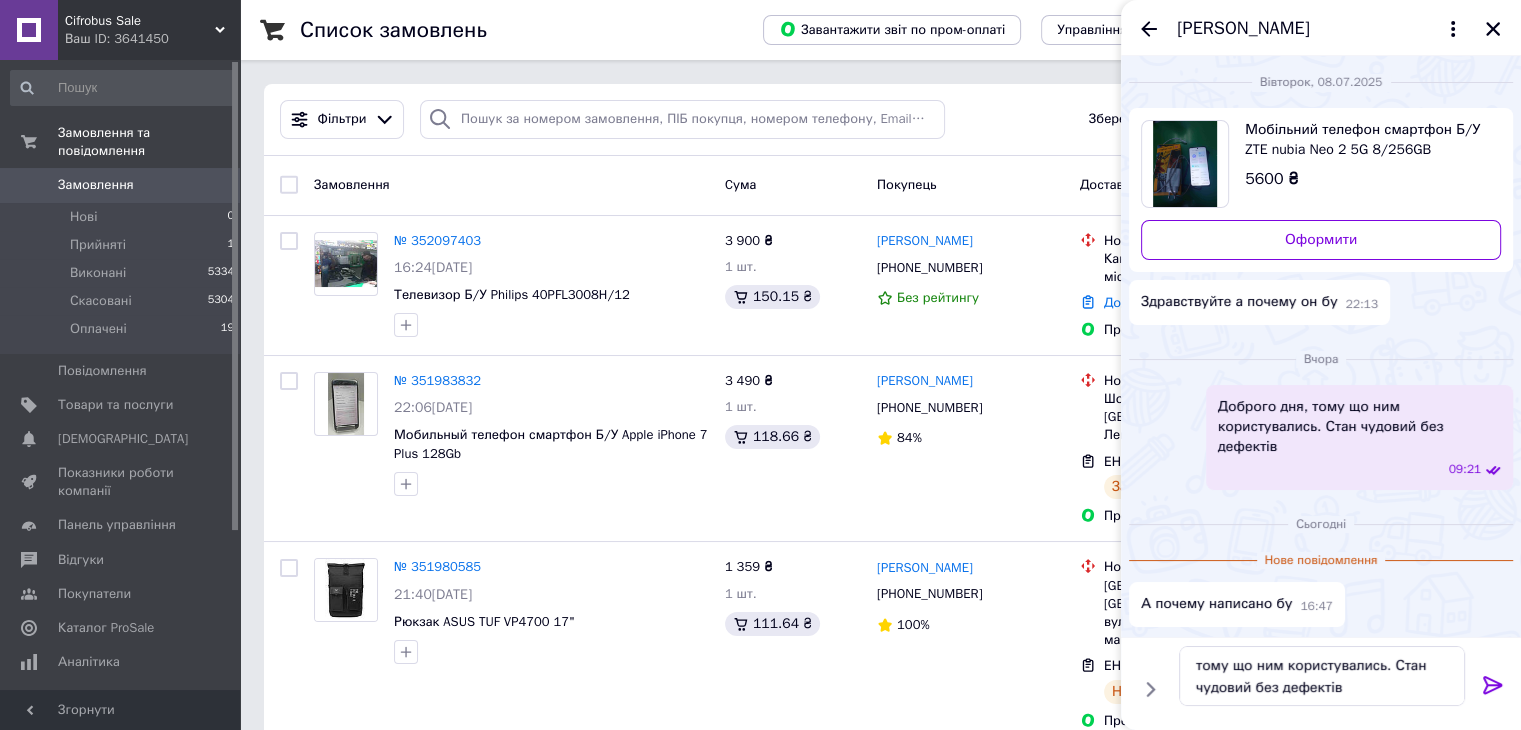 click 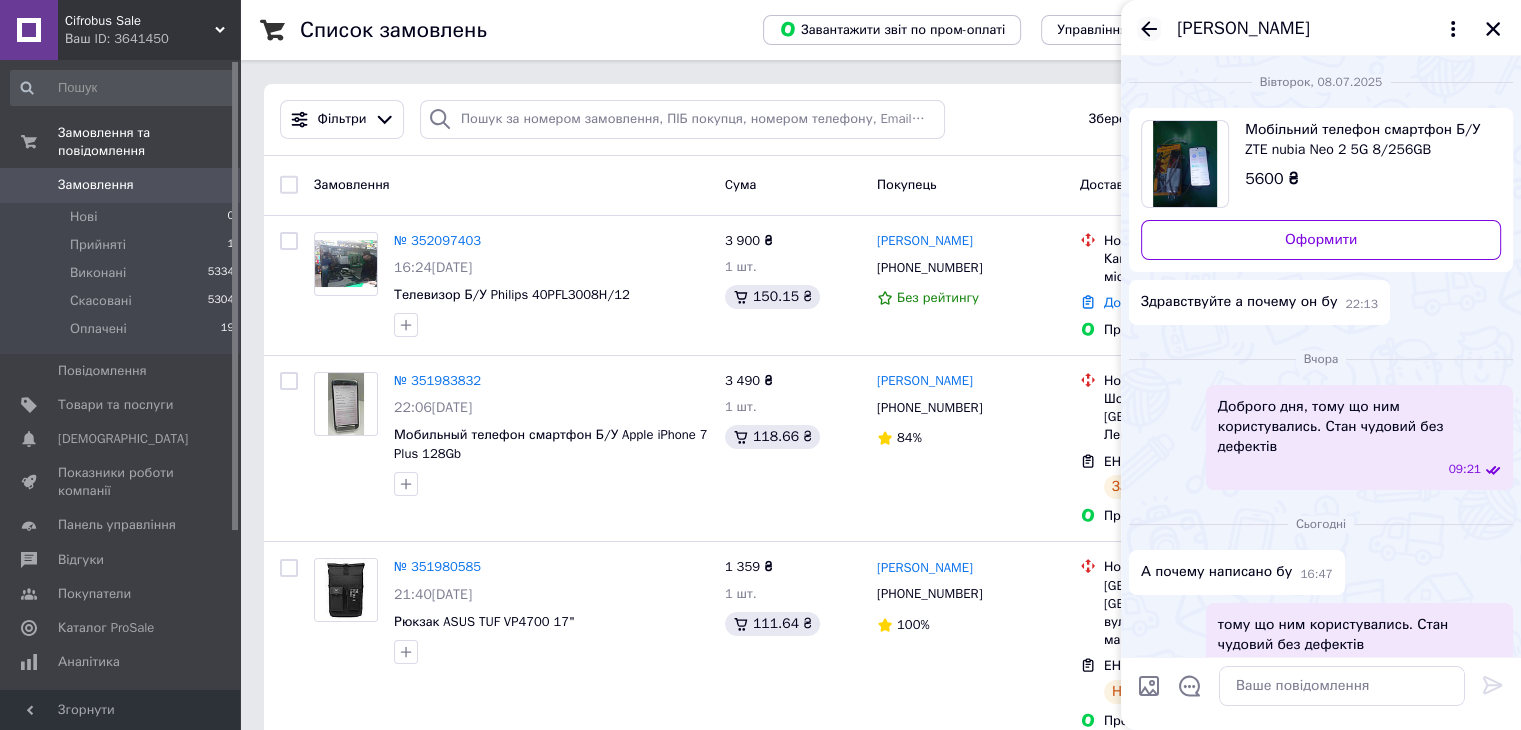 click 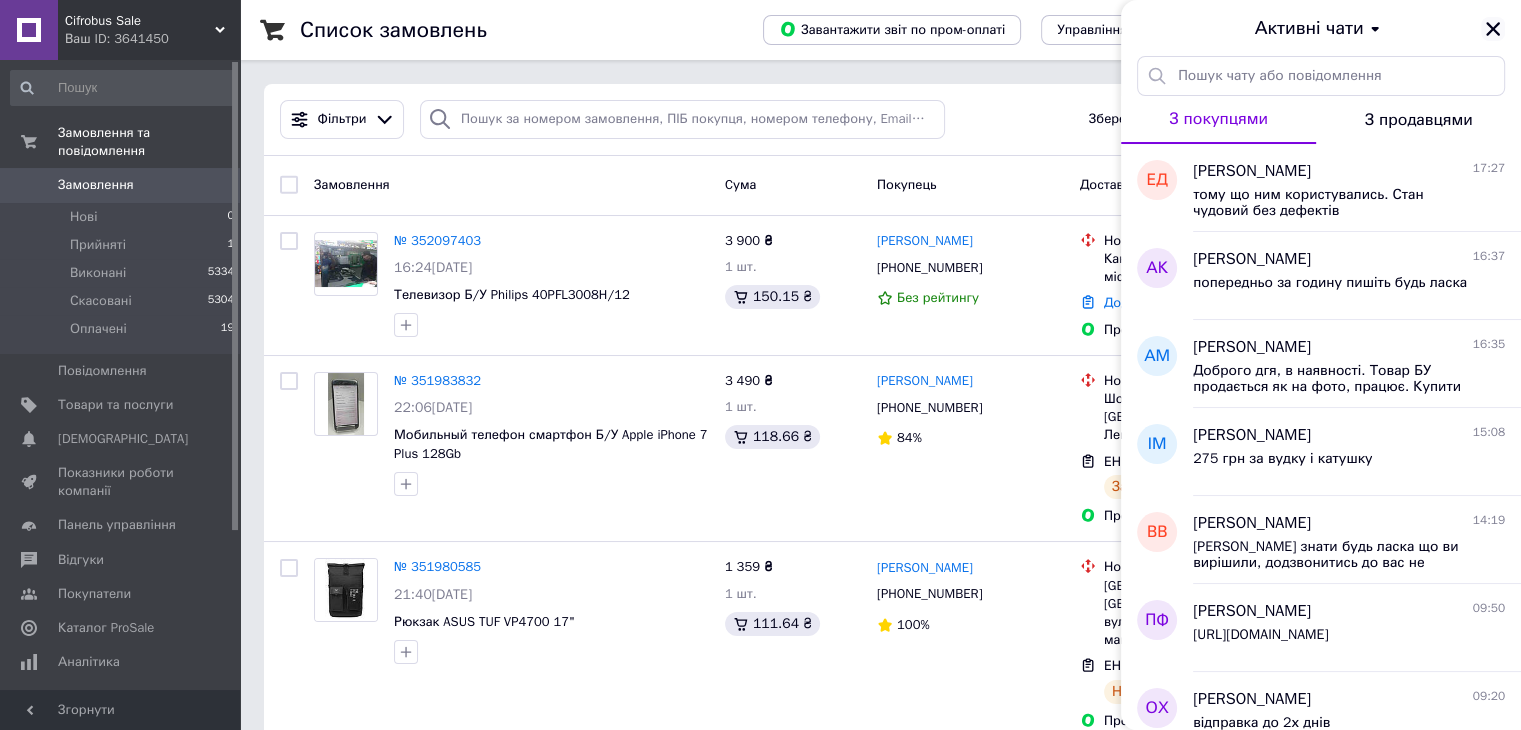 click 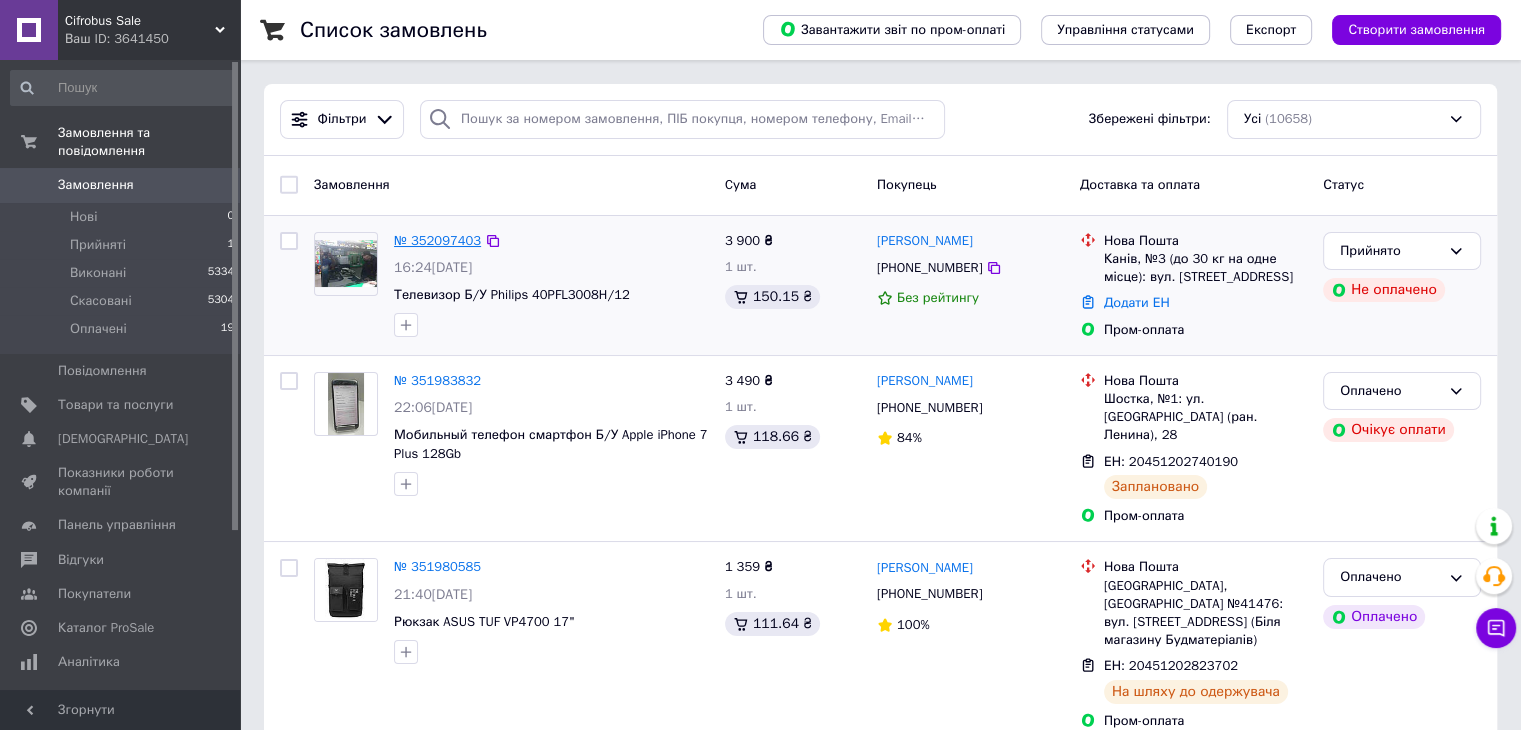 click on "№ 352097403" at bounding box center [437, 240] 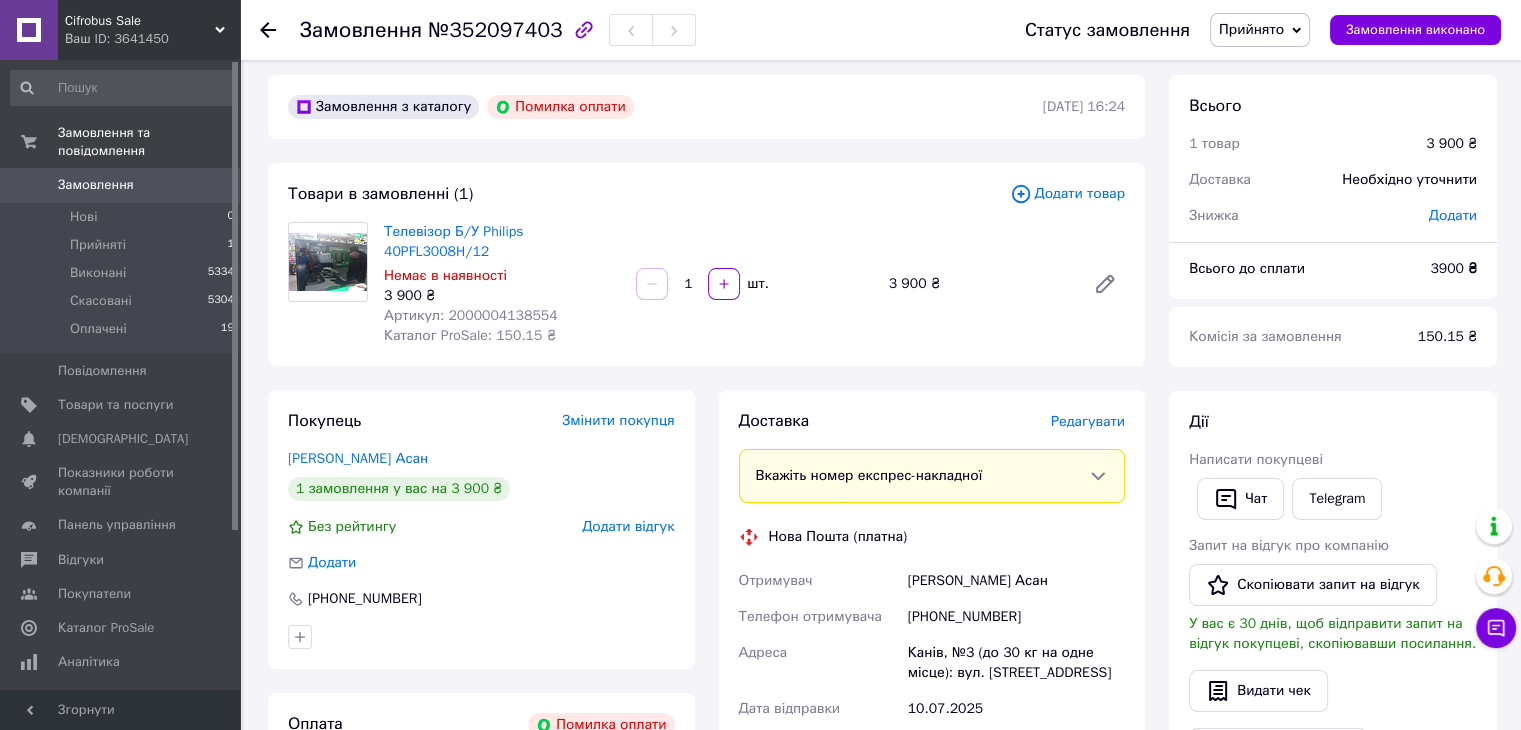 scroll, scrollTop: 0, scrollLeft: 0, axis: both 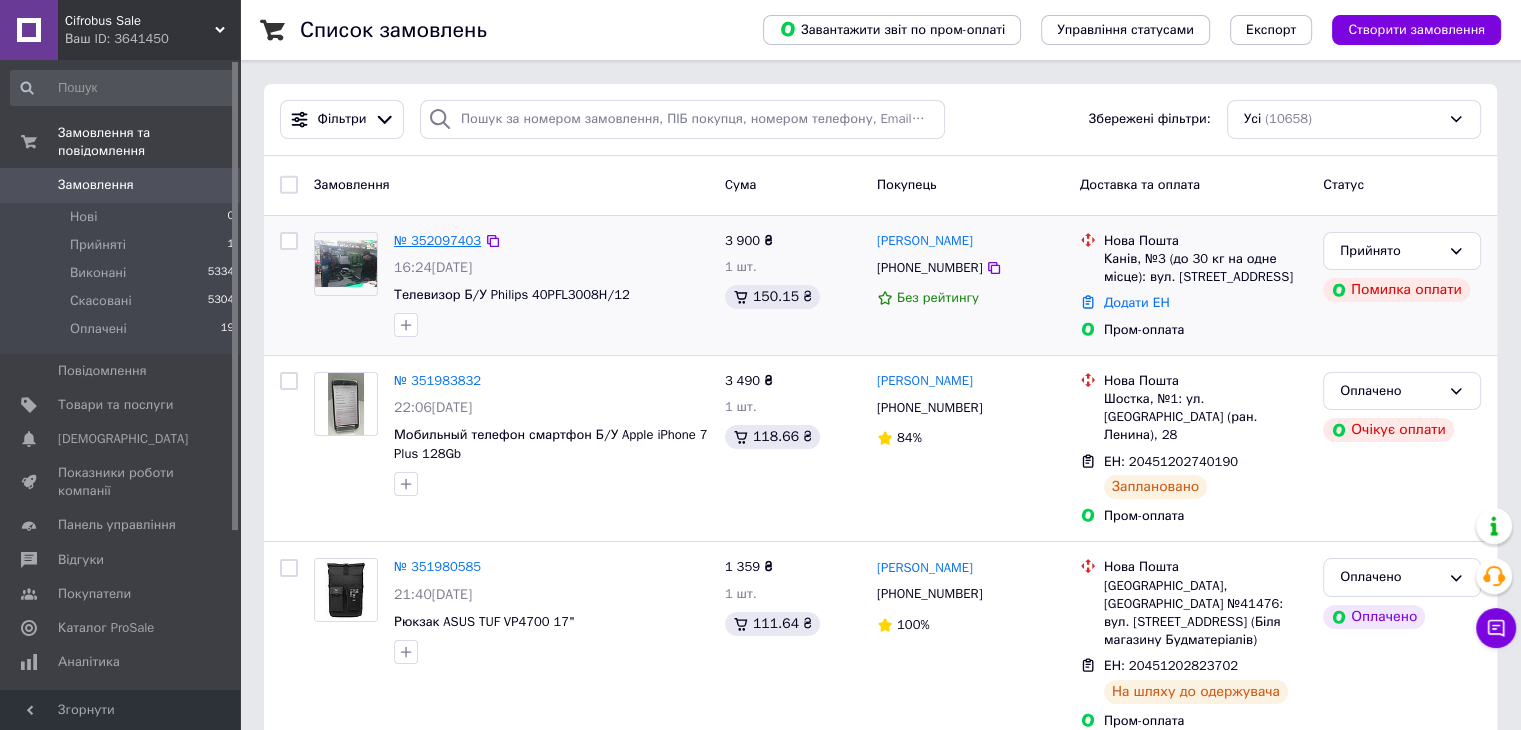 click on "№ 352097403" at bounding box center (437, 240) 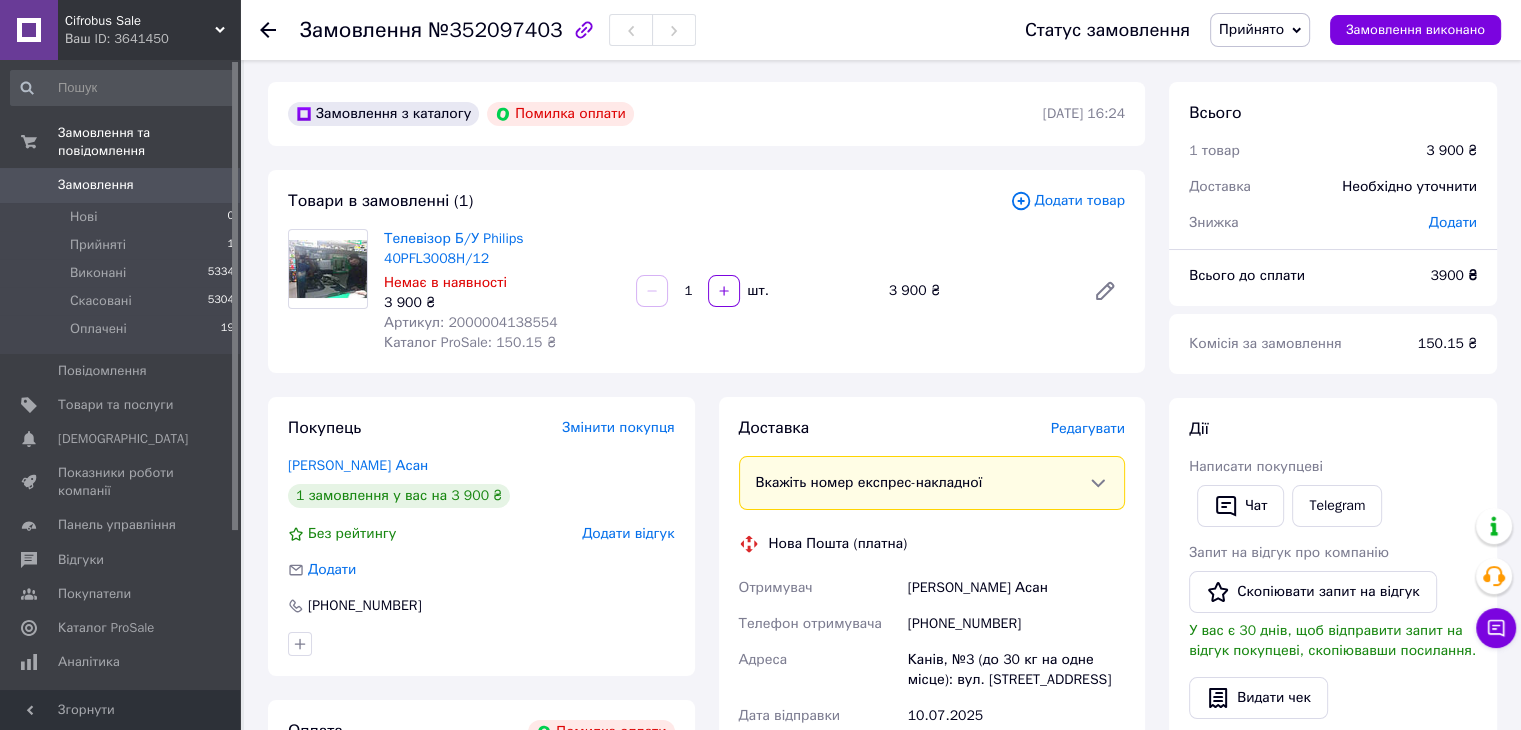 scroll, scrollTop: 0, scrollLeft: 0, axis: both 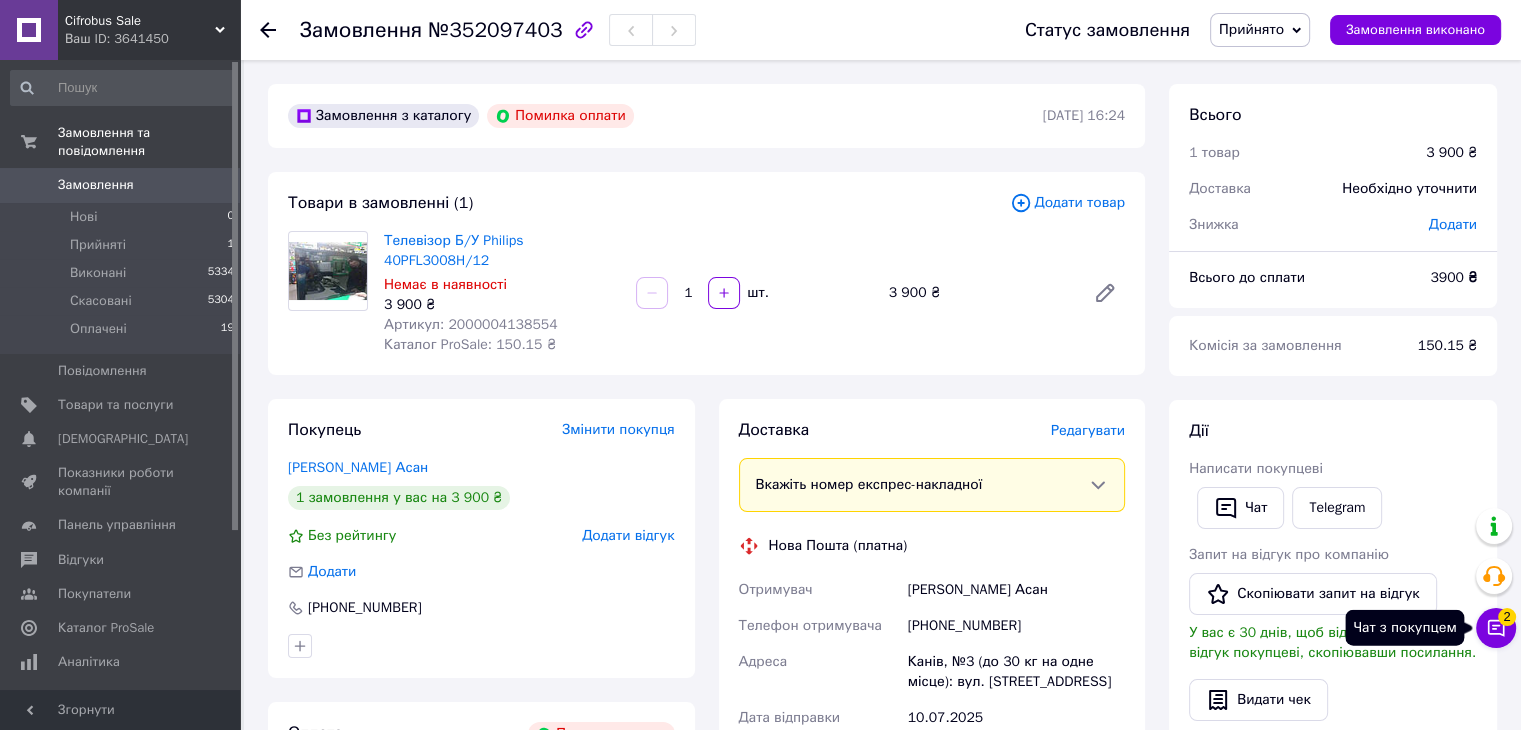click on "Чат з покупцем 2" at bounding box center [1496, 628] 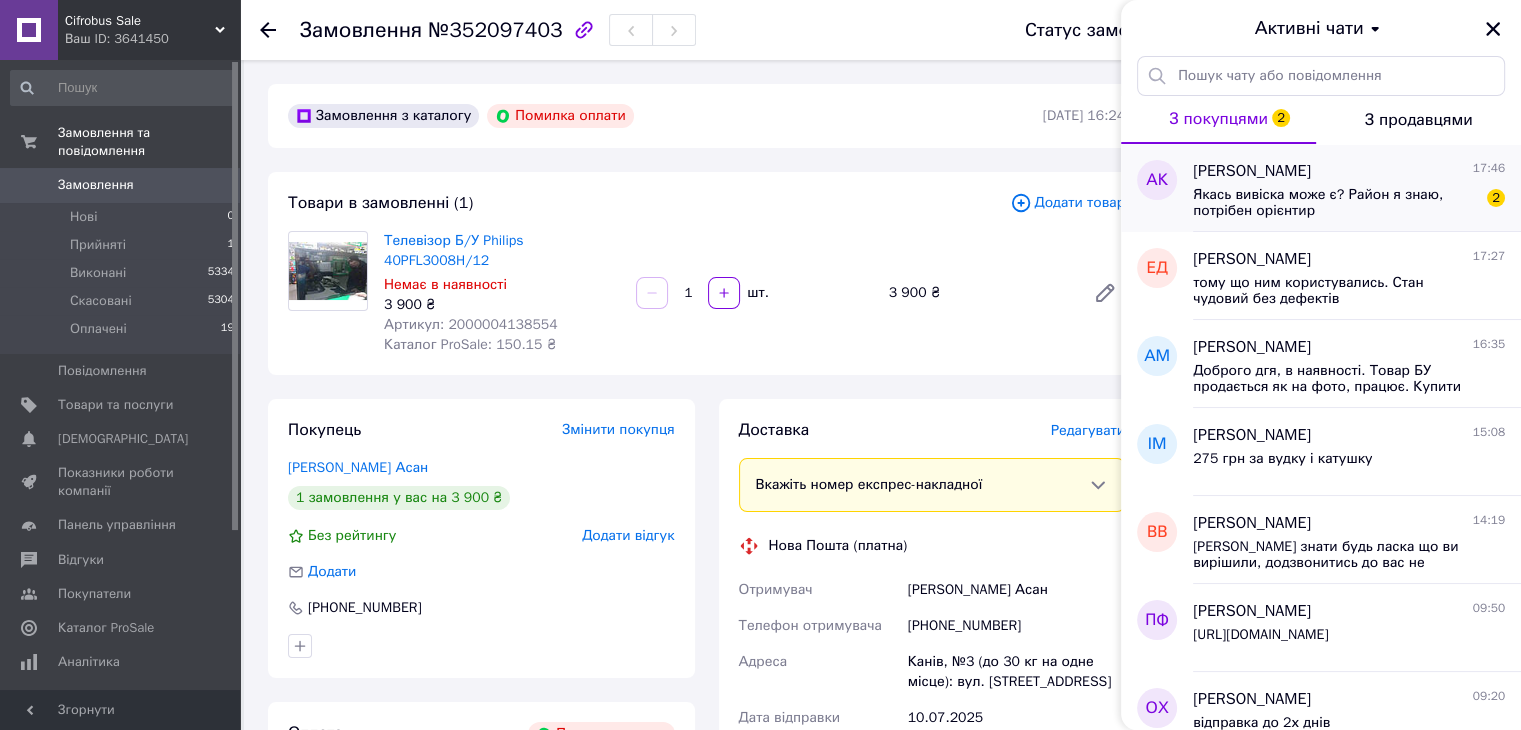 click on "Якась вивіска може є? Район я знаю, потрібен орієнтир" at bounding box center (1335, 203) 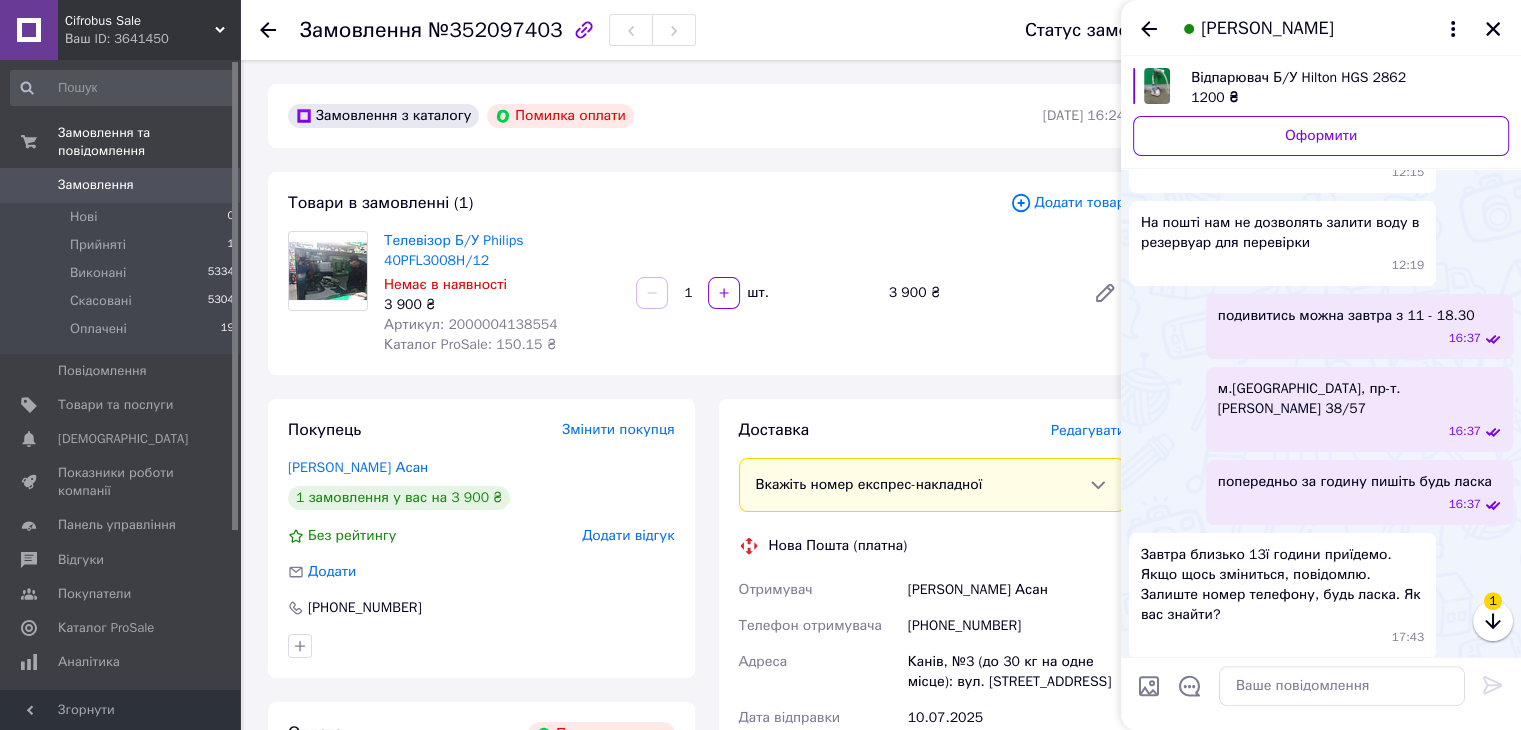 scroll, scrollTop: 506, scrollLeft: 0, axis: vertical 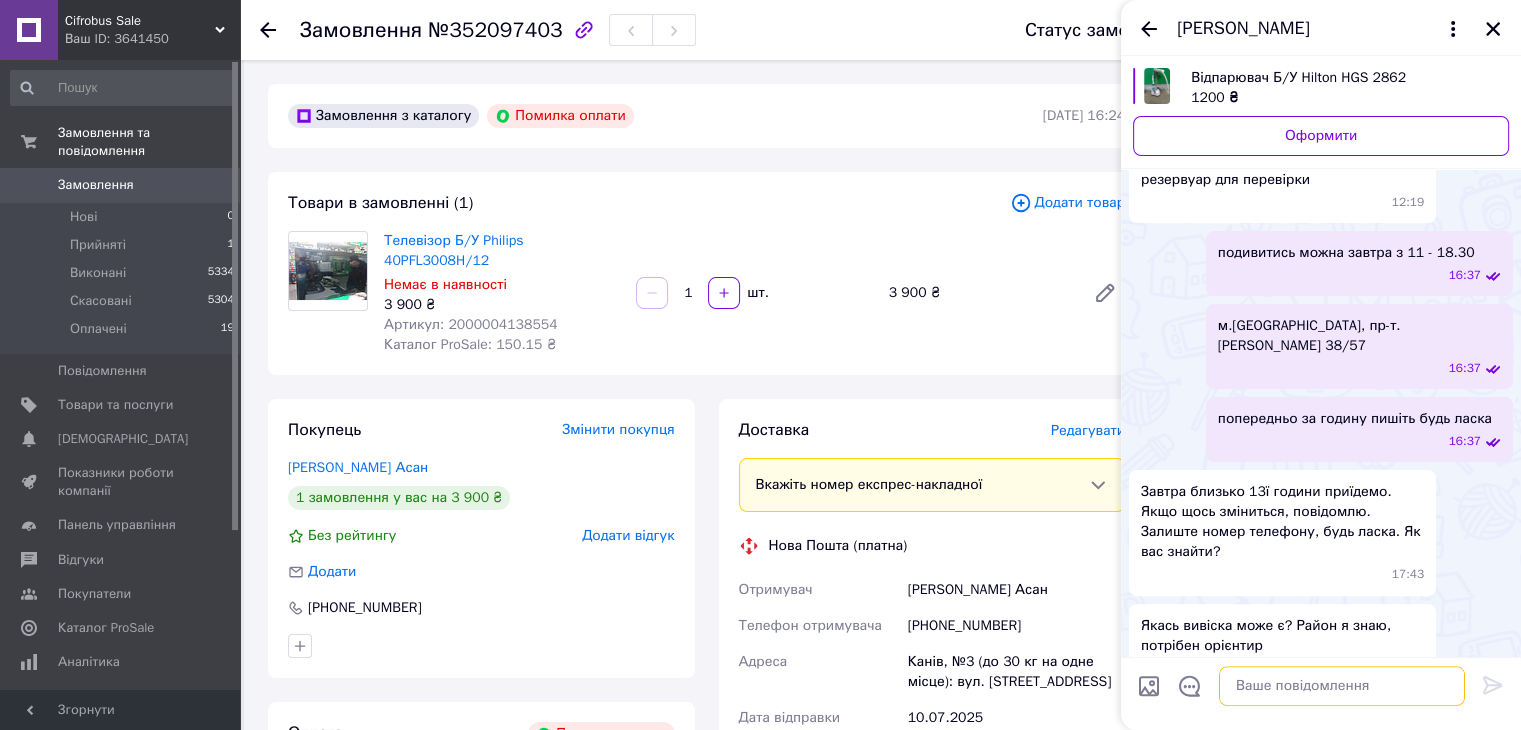 click at bounding box center [1342, 686] 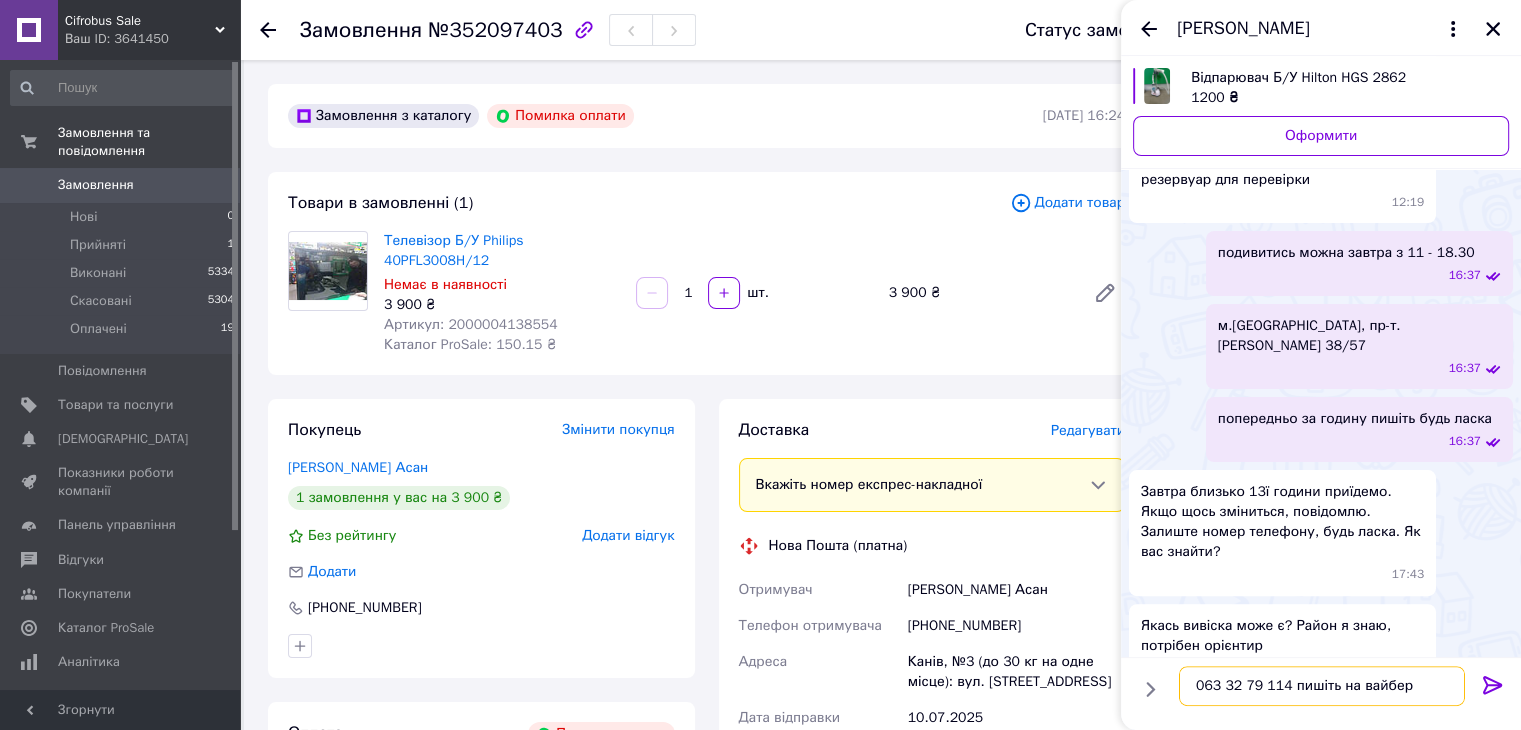 type on "063 32 79 114 пишіть на вайбер" 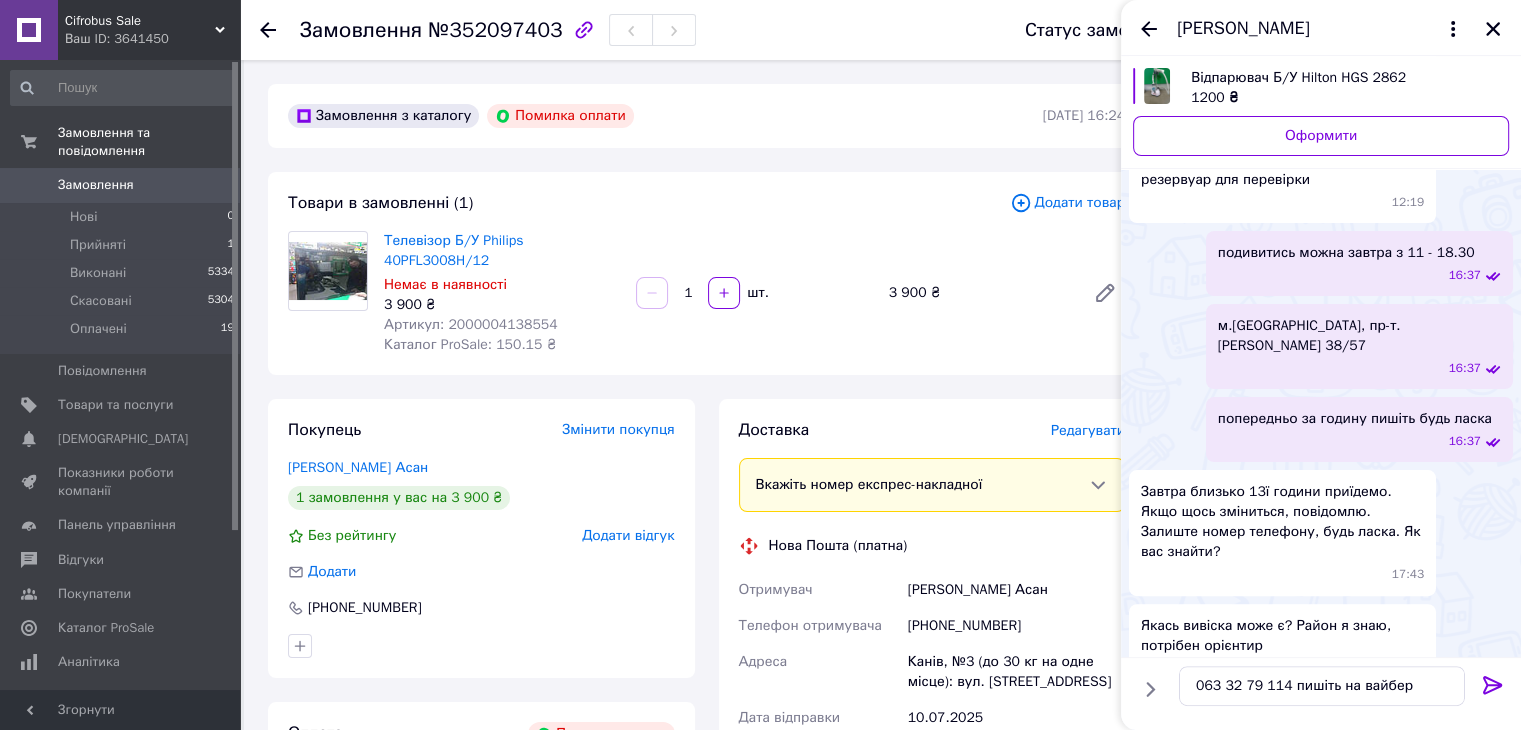 click 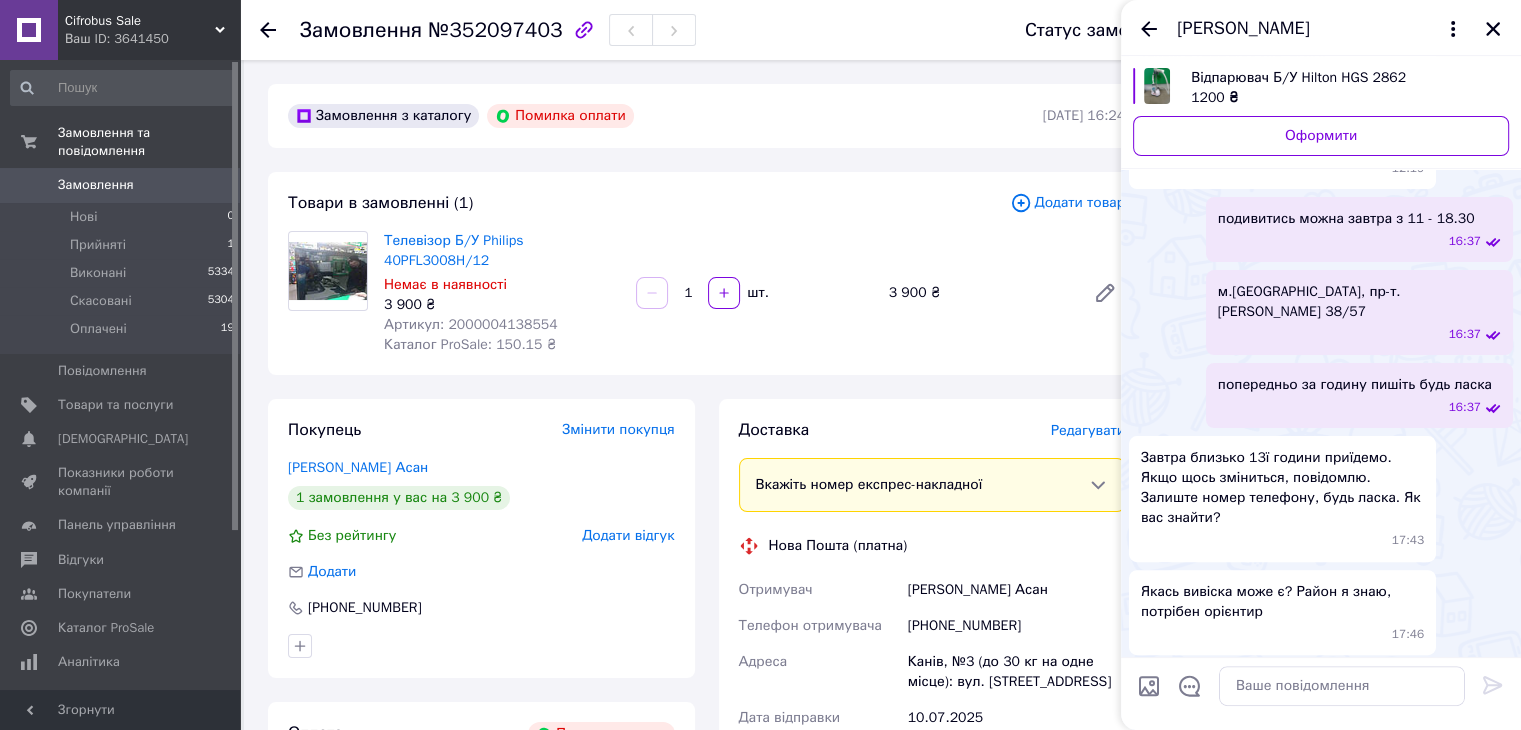 scroll, scrollTop: 523, scrollLeft: 0, axis: vertical 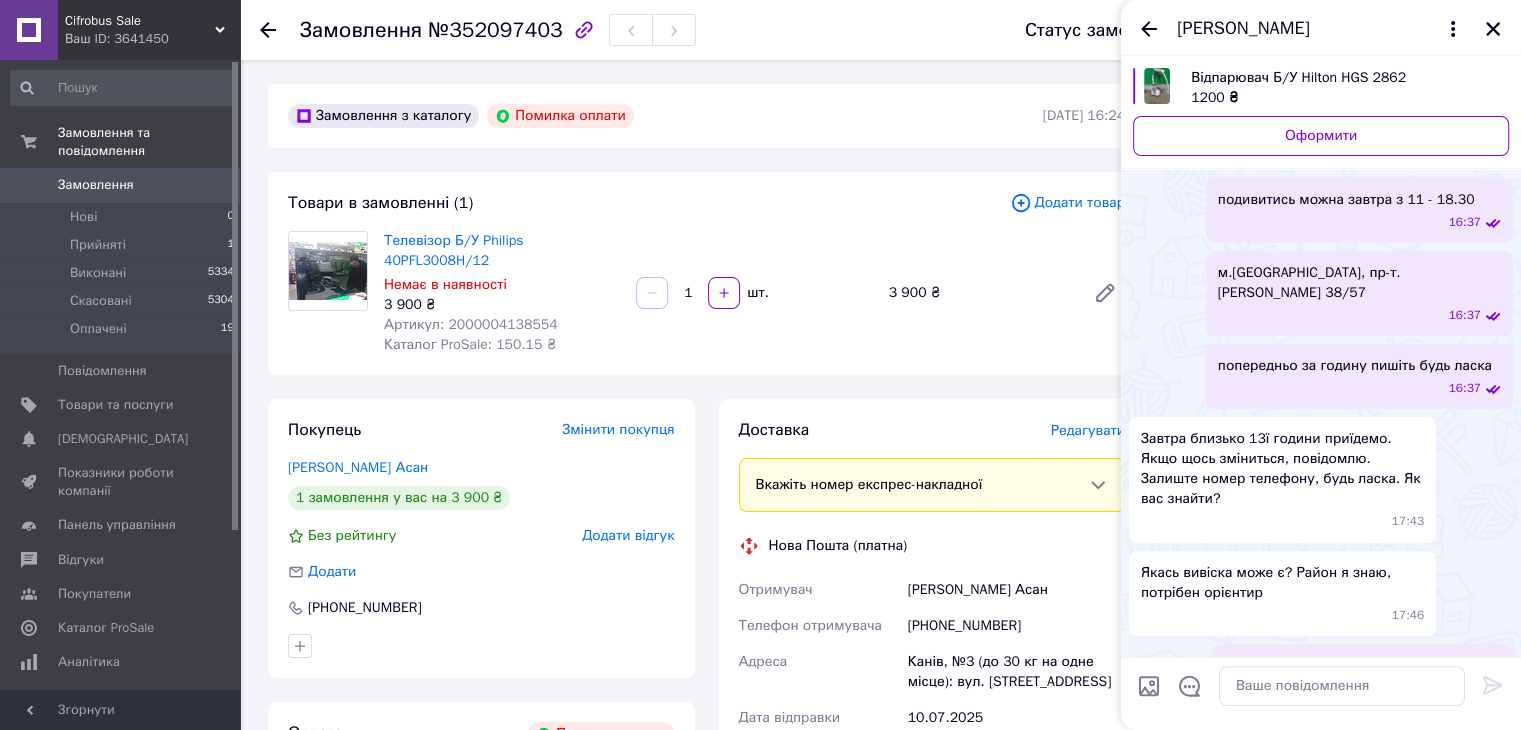 click at bounding box center [1149, 686] 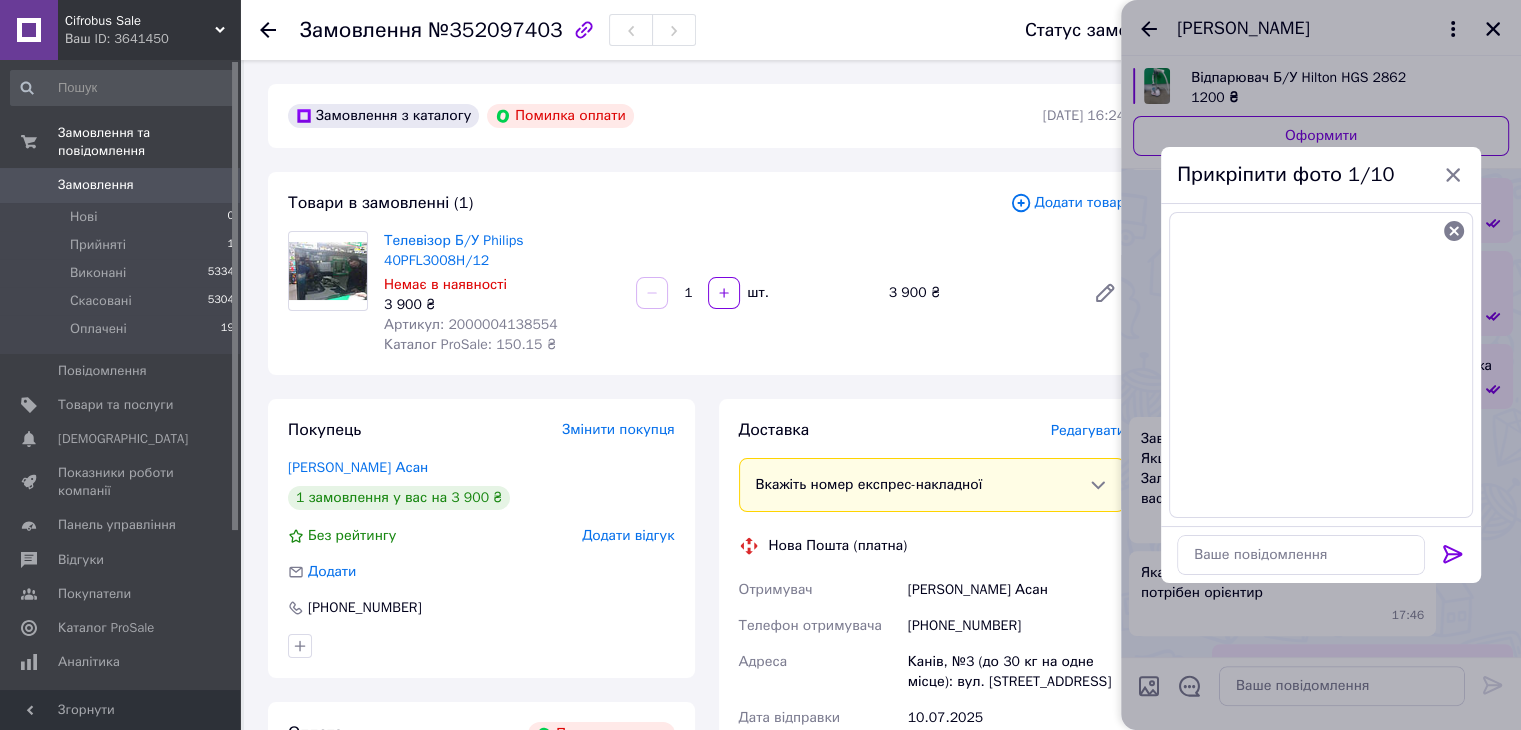 click 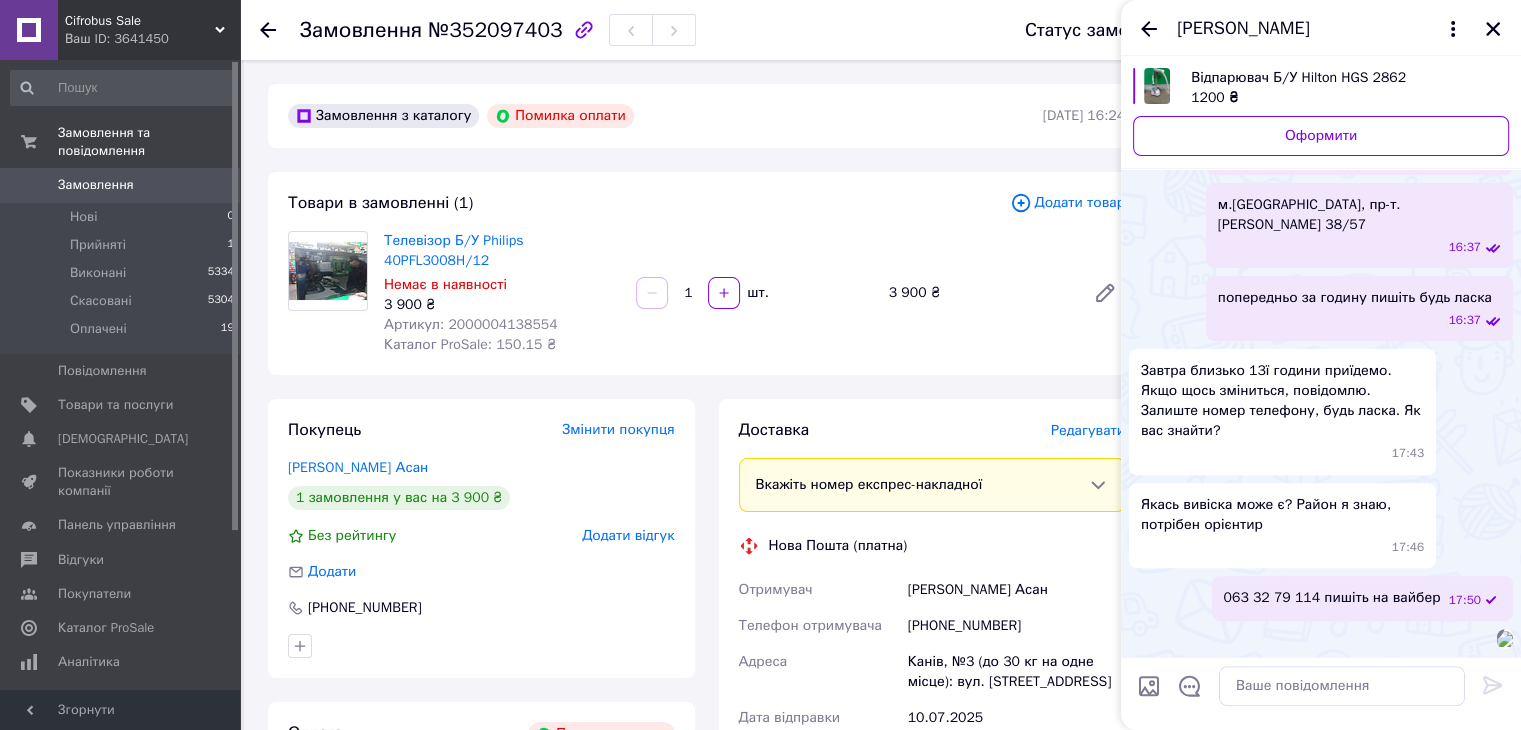 scroll, scrollTop: 831, scrollLeft: 0, axis: vertical 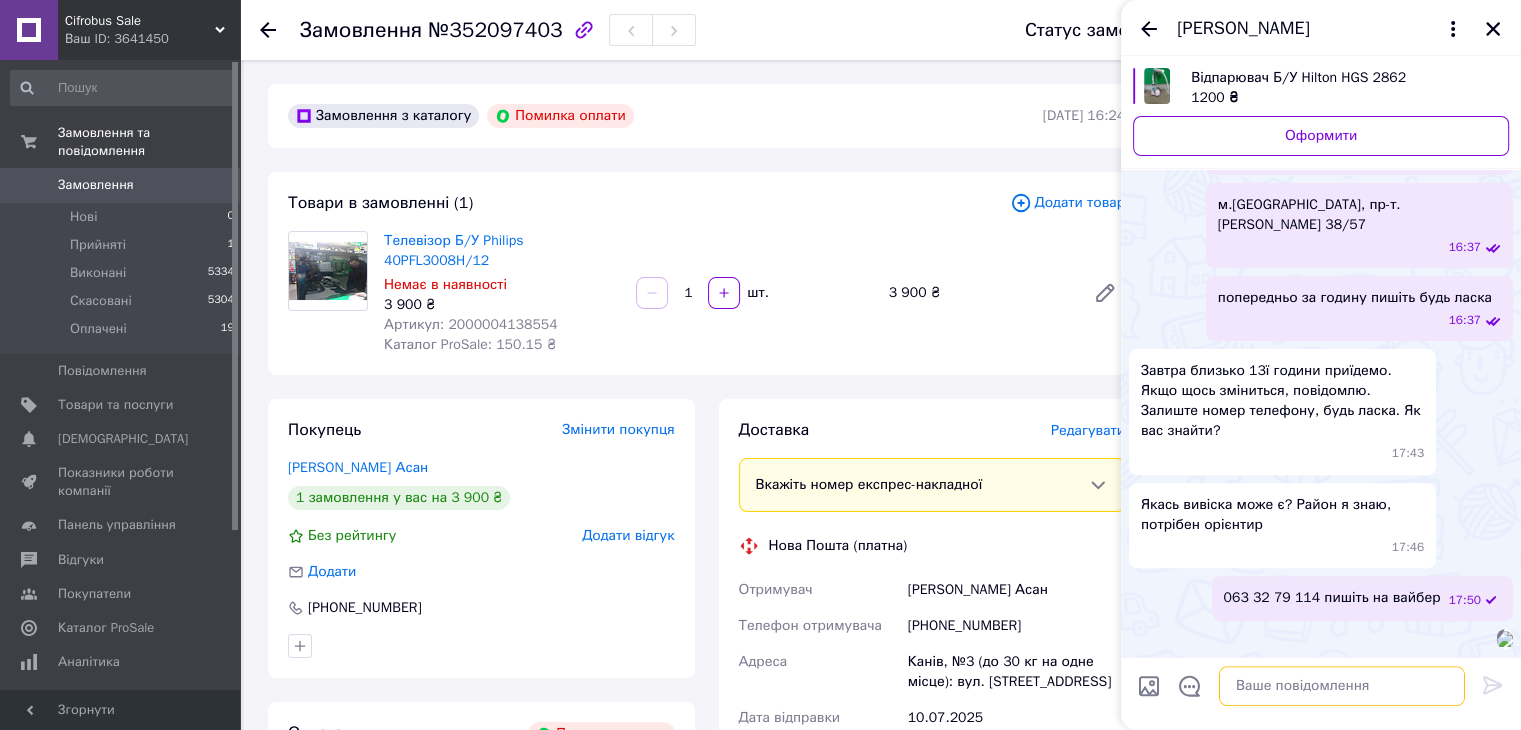 click at bounding box center (1342, 686) 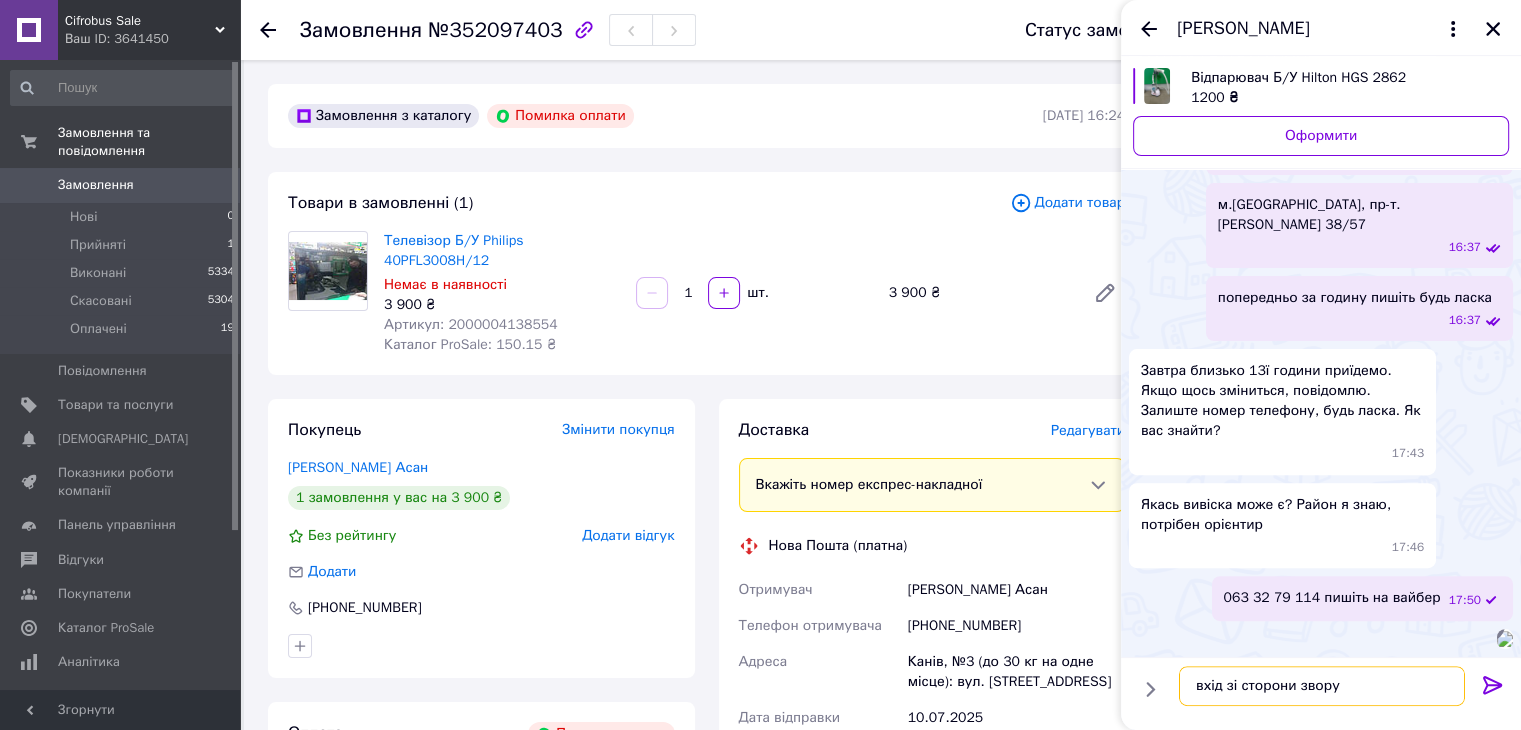 type on "вхід зі сторони звору" 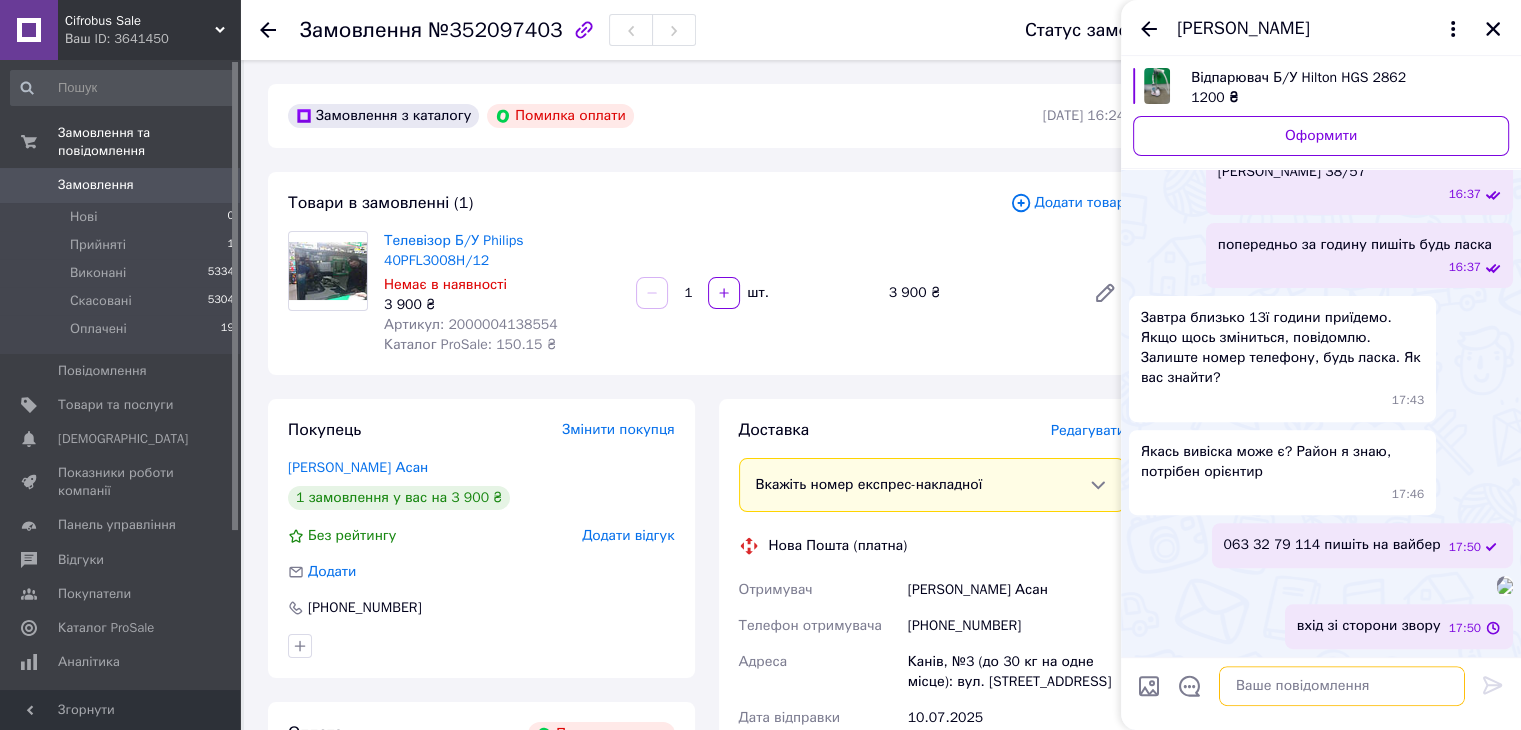 scroll, scrollTop: 884, scrollLeft: 0, axis: vertical 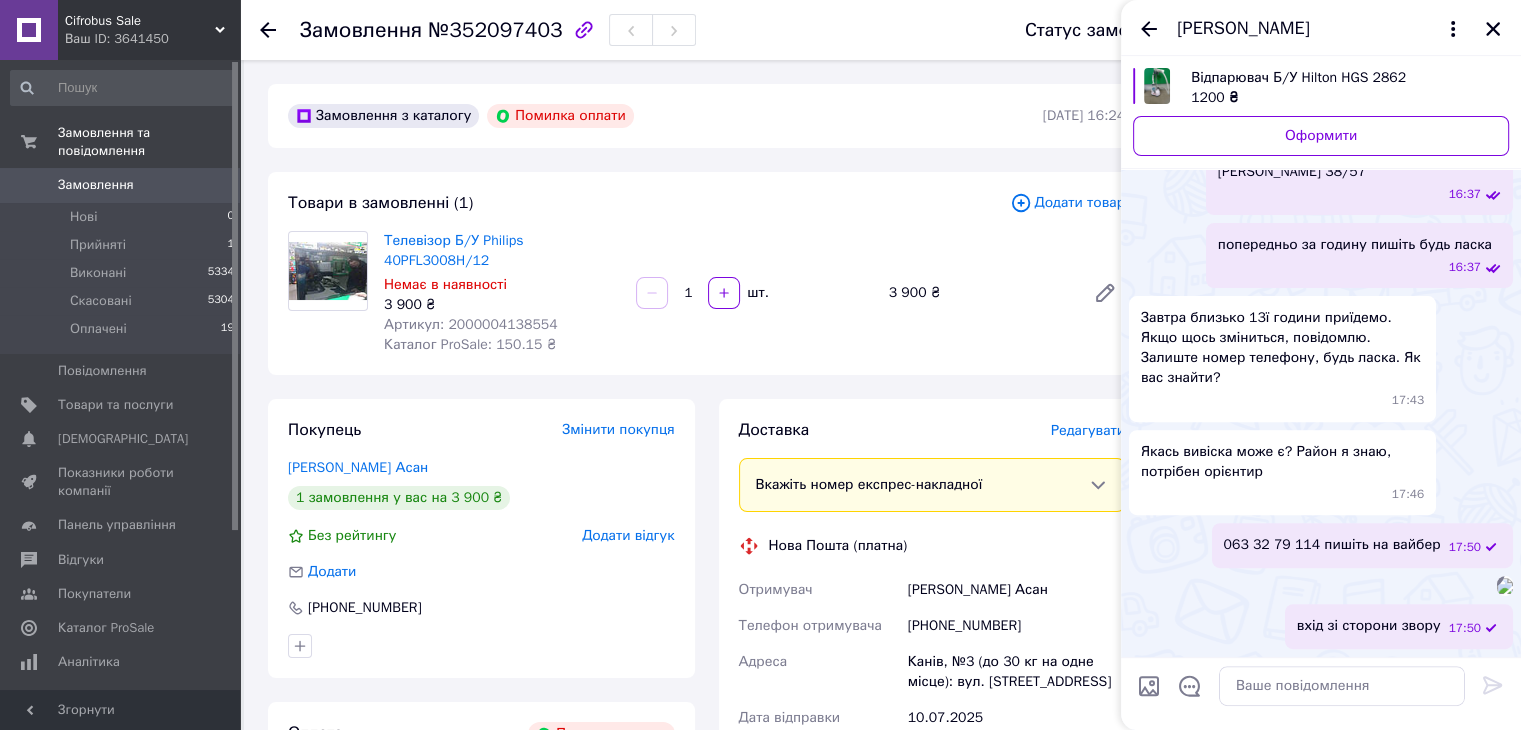 click on "вхід зі сторони звору" at bounding box center [1369, 626] 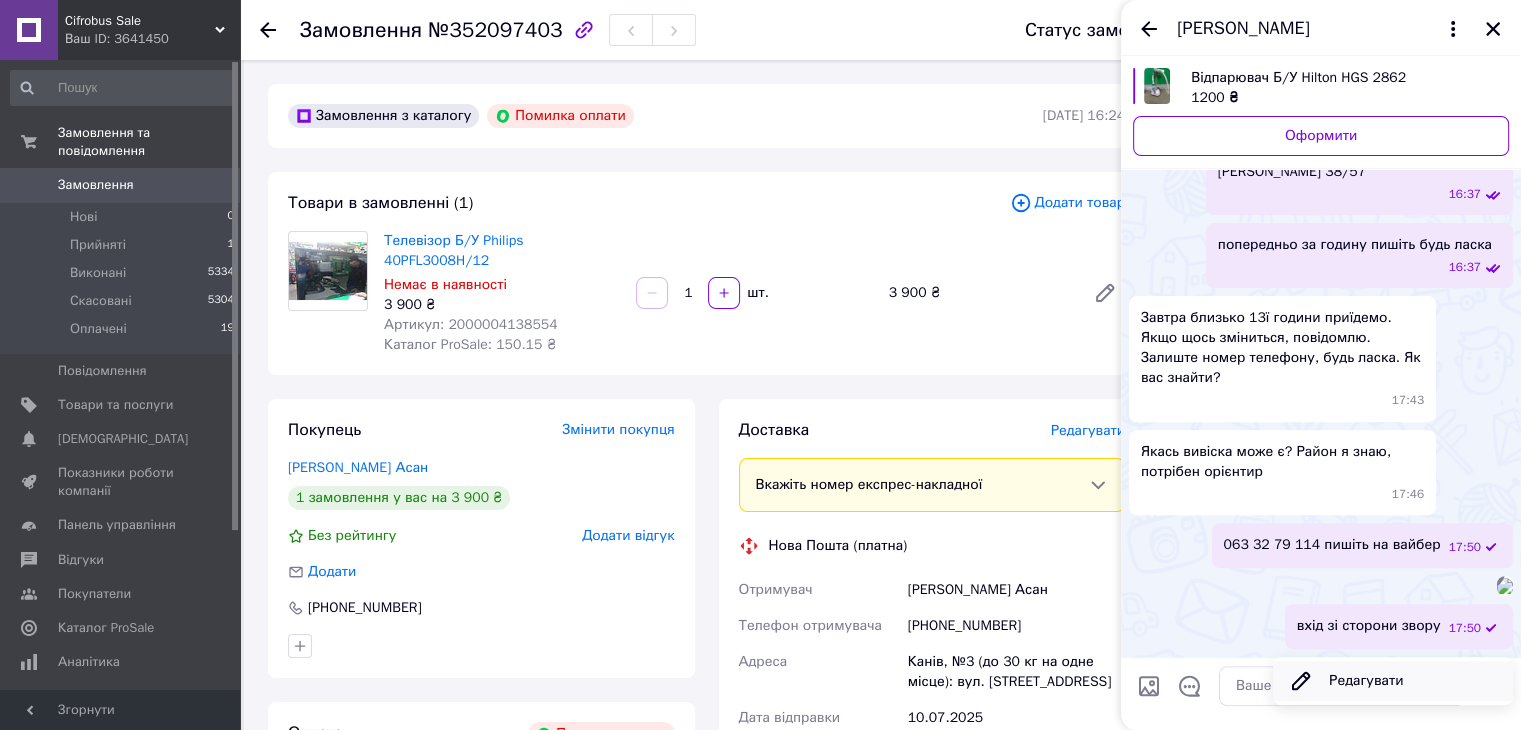 click on "Редагувати" at bounding box center [1393, 681] 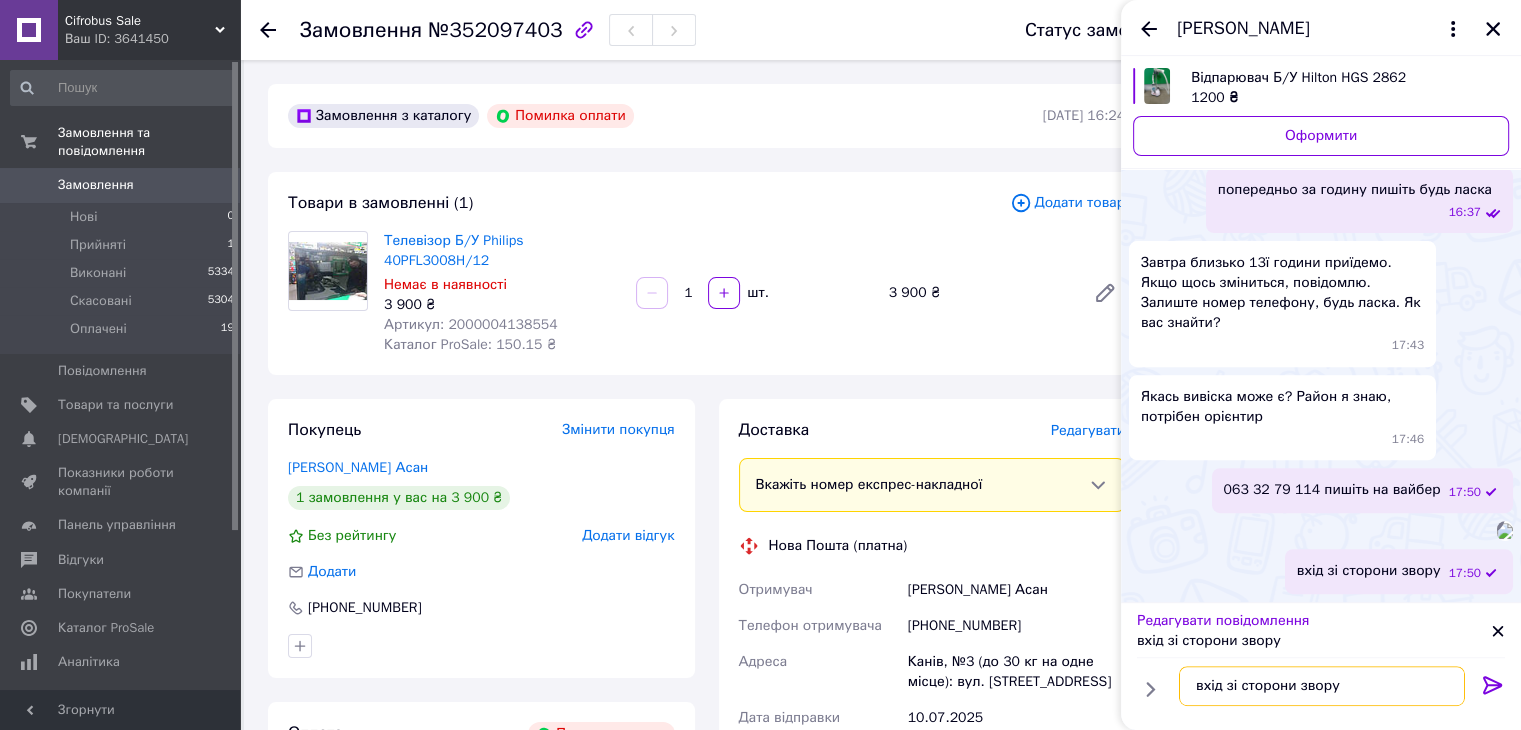 click on "вхід зі сторони звору" at bounding box center [1322, 686] 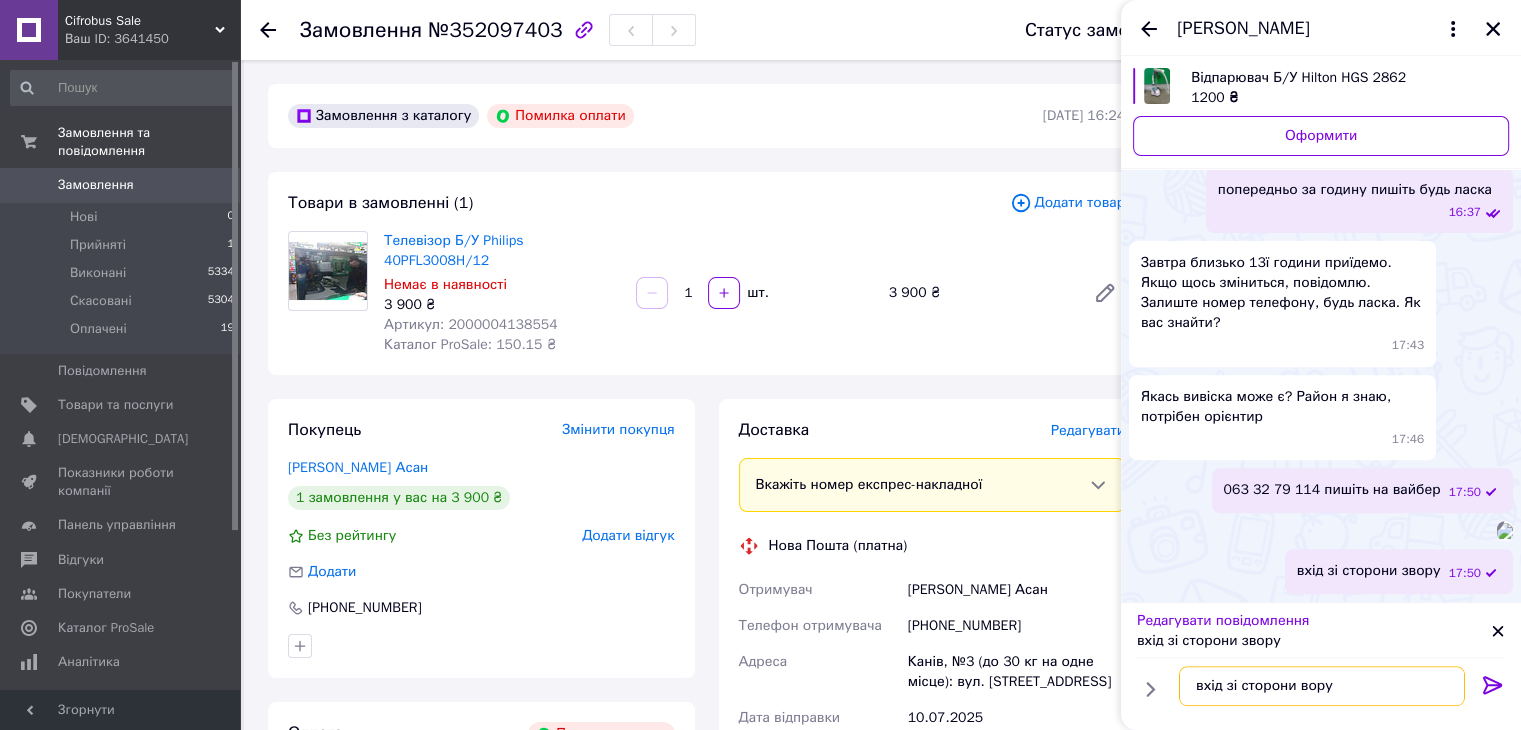 type on "вхід зі сторони двору" 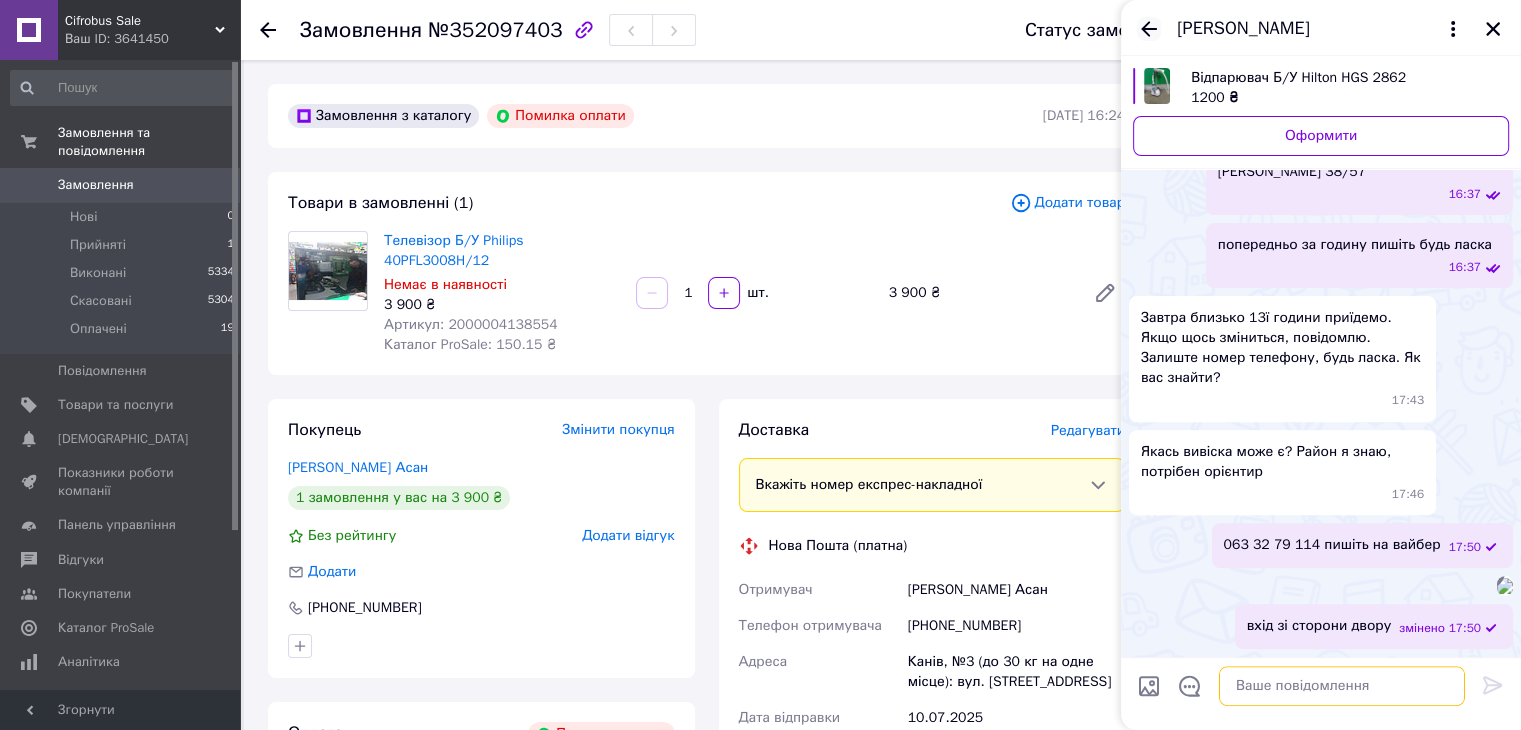 type 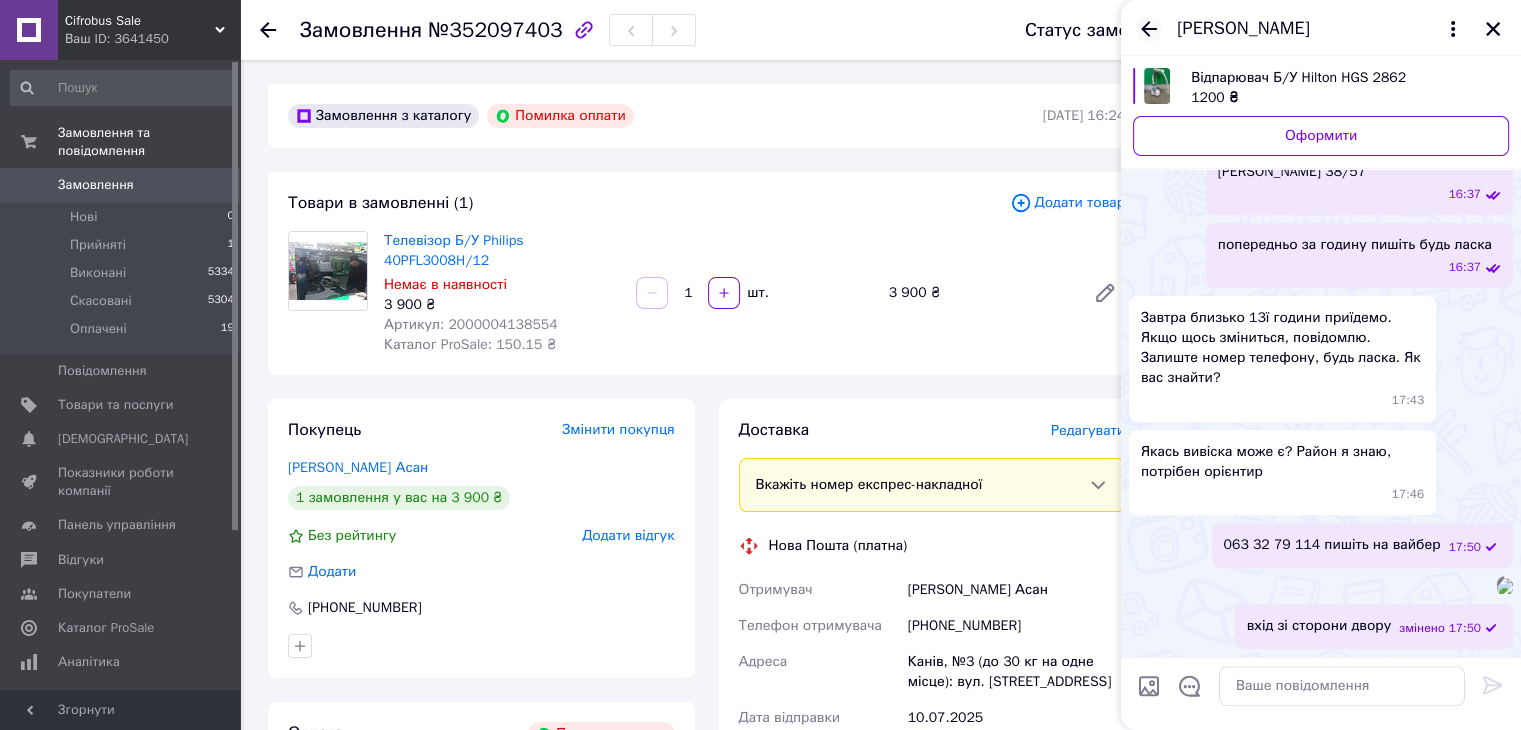 click 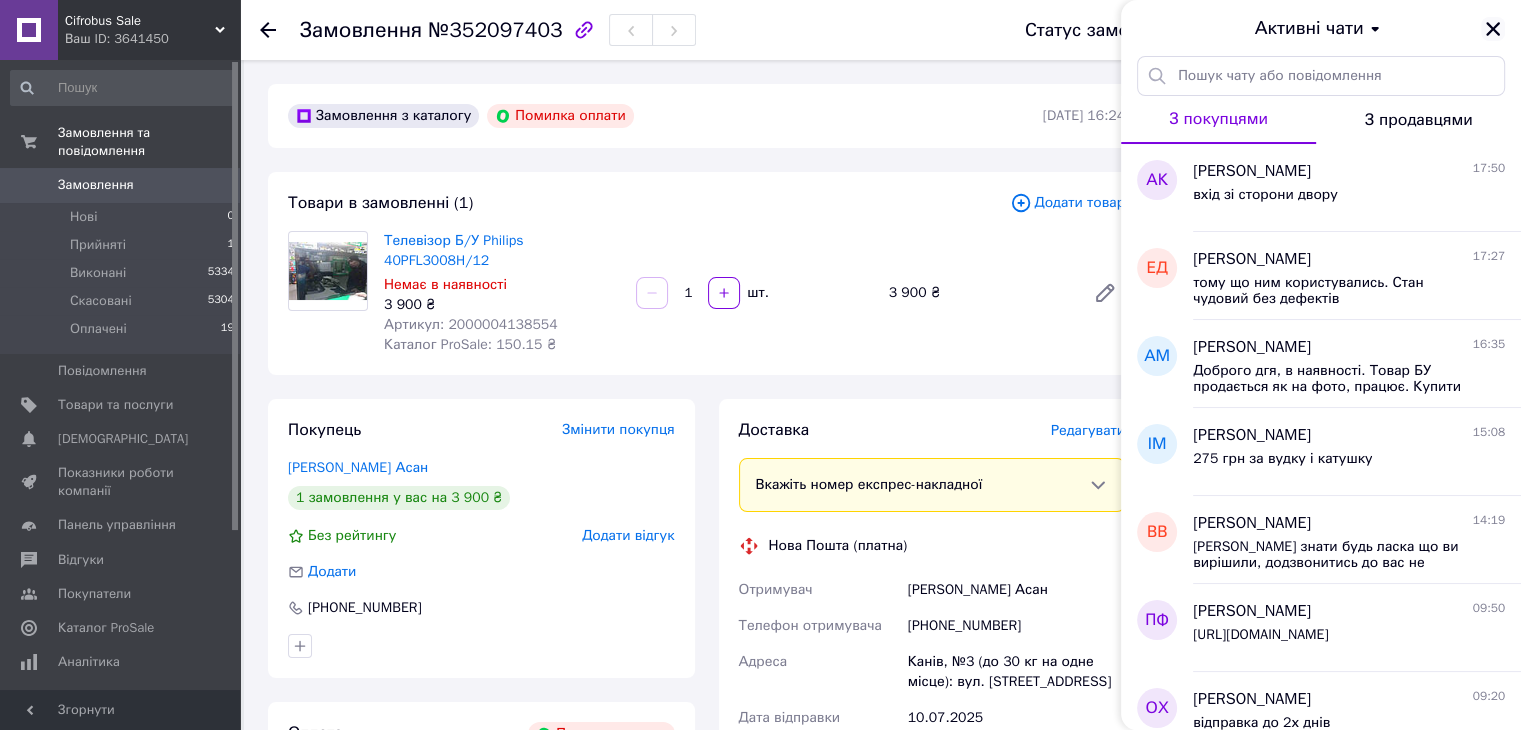 click 